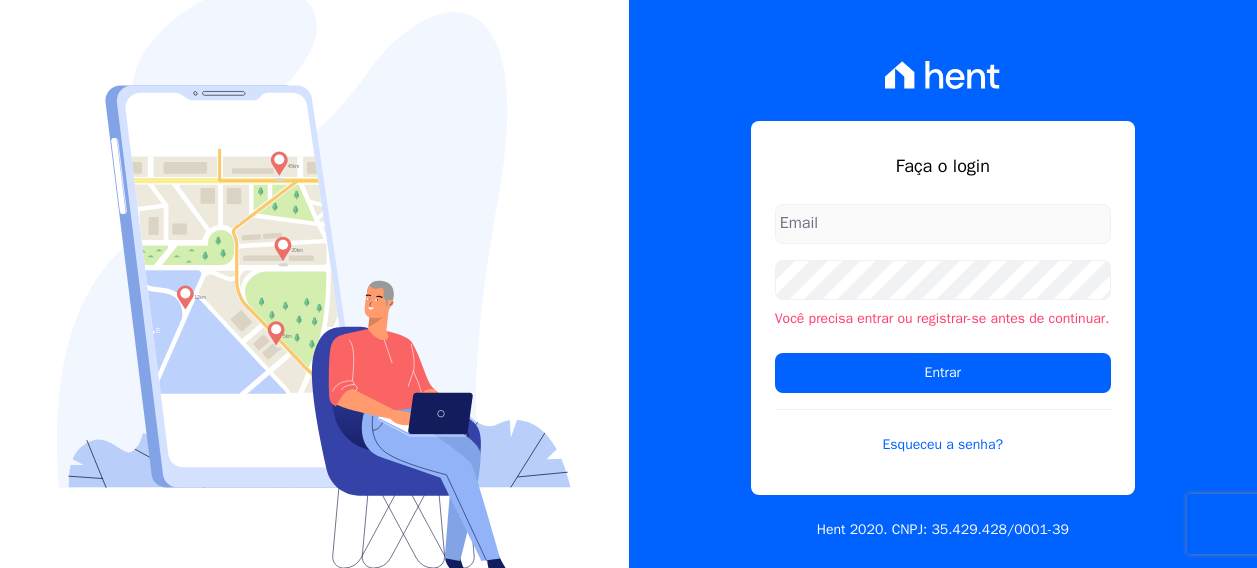 scroll, scrollTop: 0, scrollLeft: 0, axis: both 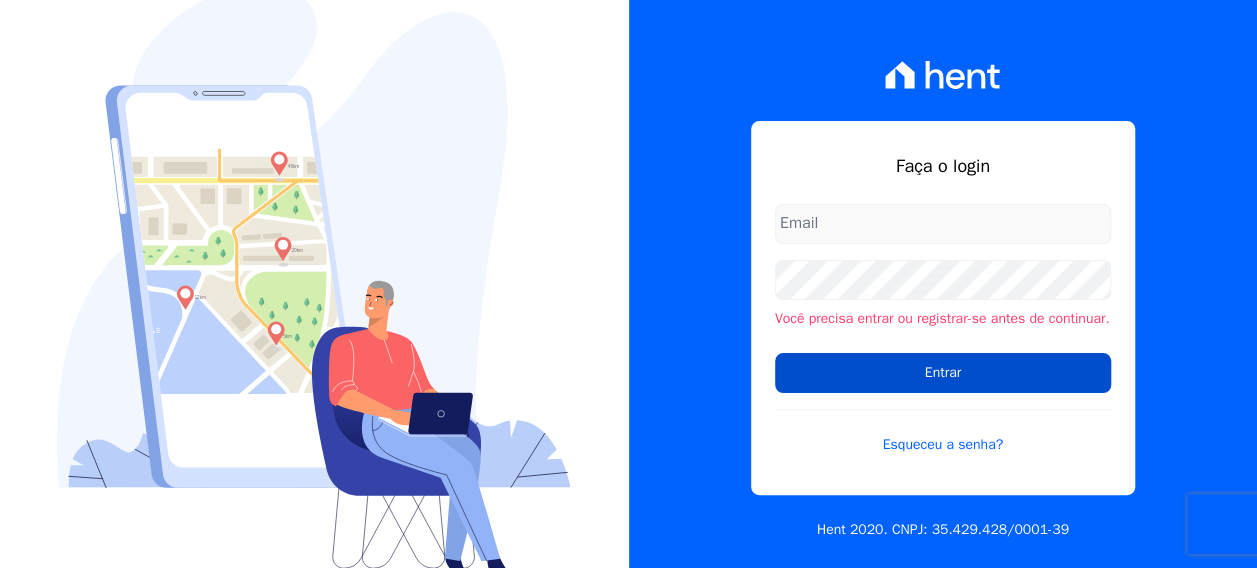 type on "natalia.alves@e-arke.com" 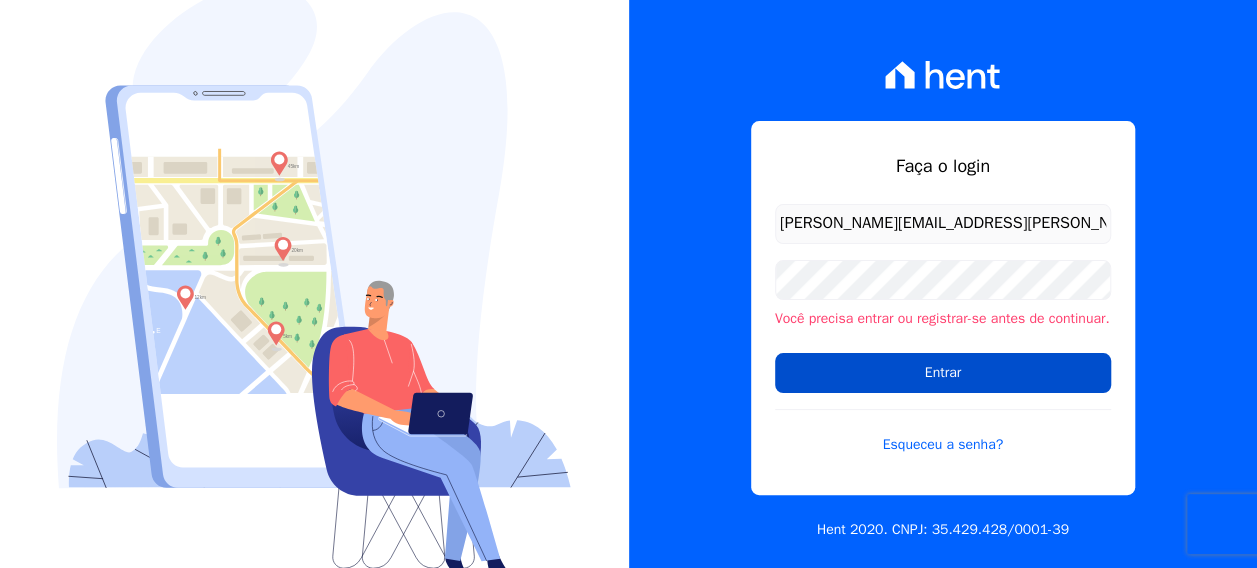 drag, startPoint x: 943, startPoint y: 377, endPoint x: 970, endPoint y: 377, distance: 27 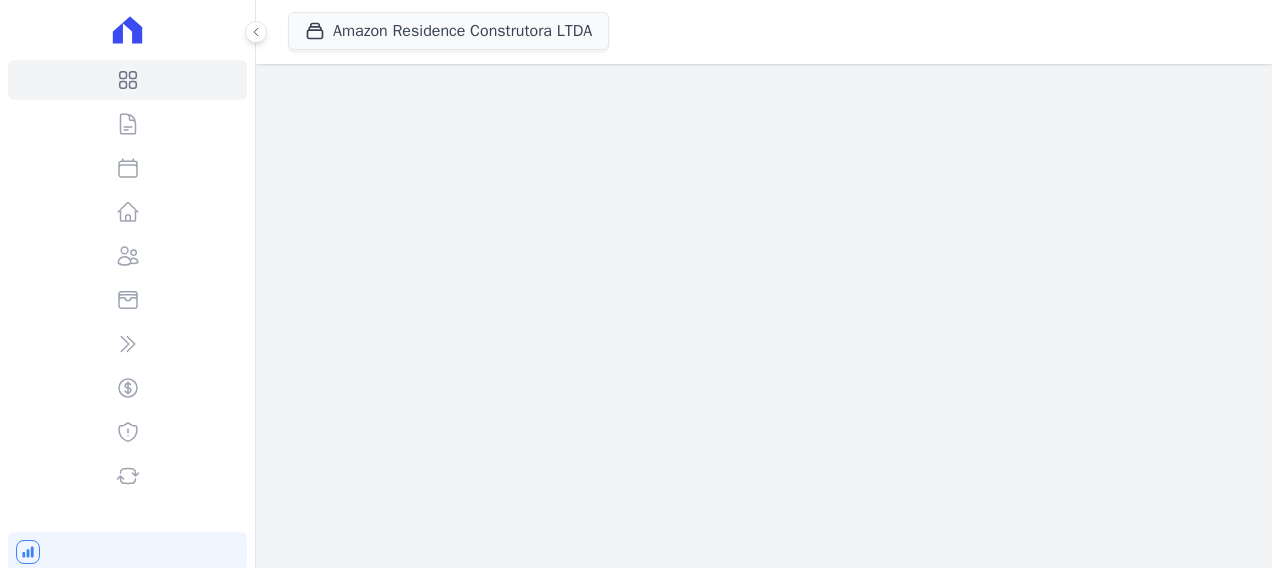 scroll, scrollTop: 0, scrollLeft: 0, axis: both 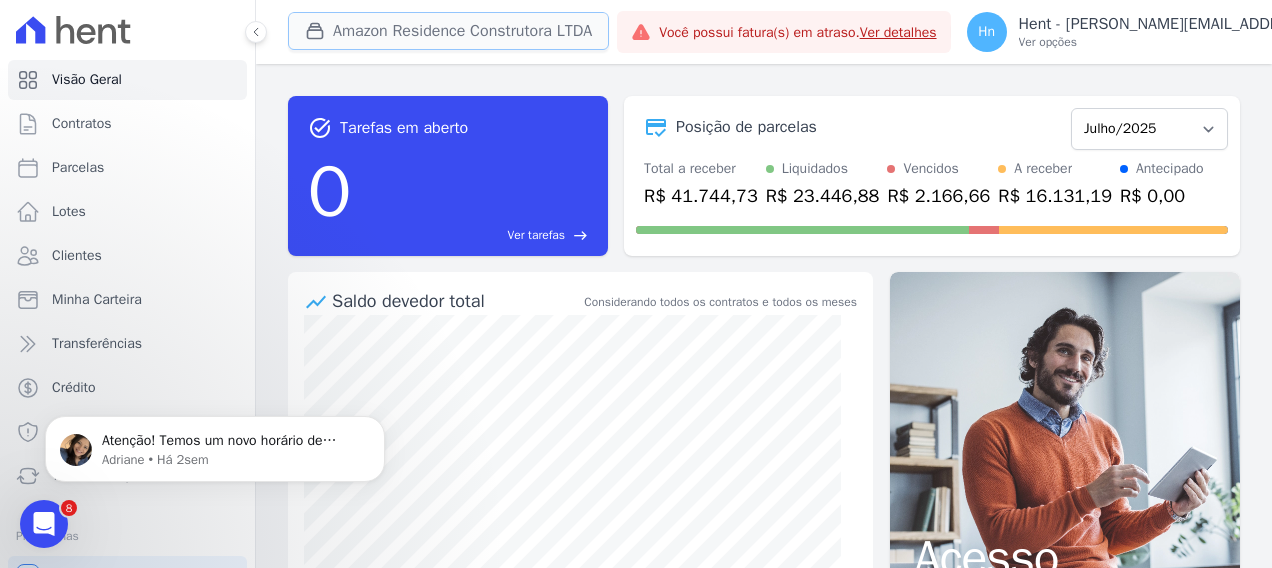 click on "Amazon Residence Construtora LTDA" at bounding box center (448, 31) 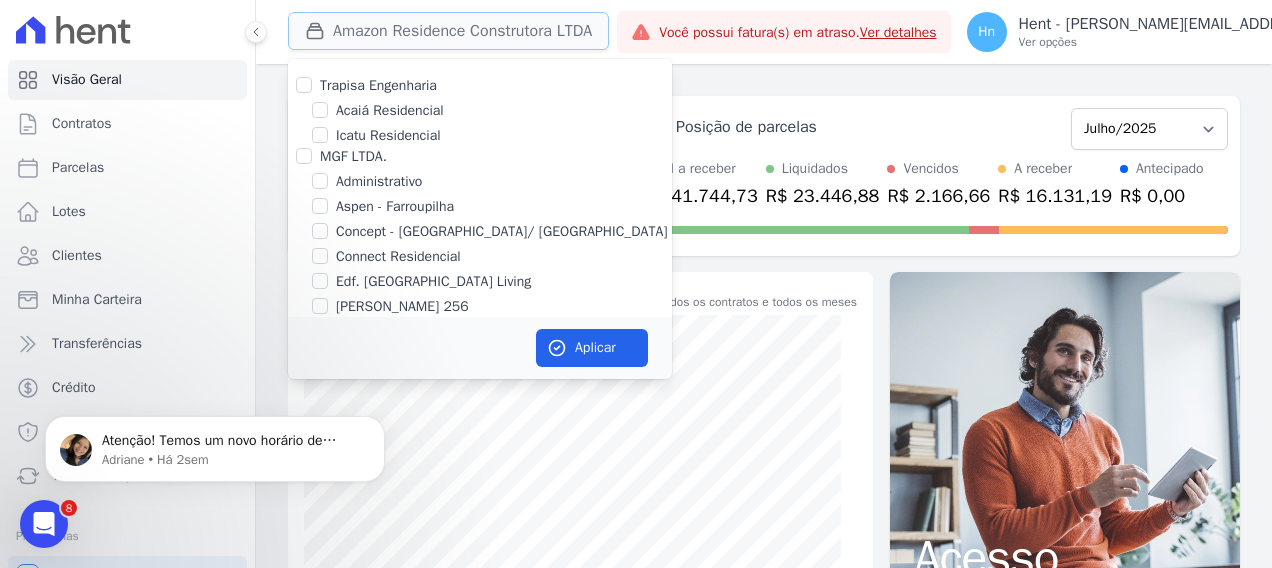 type 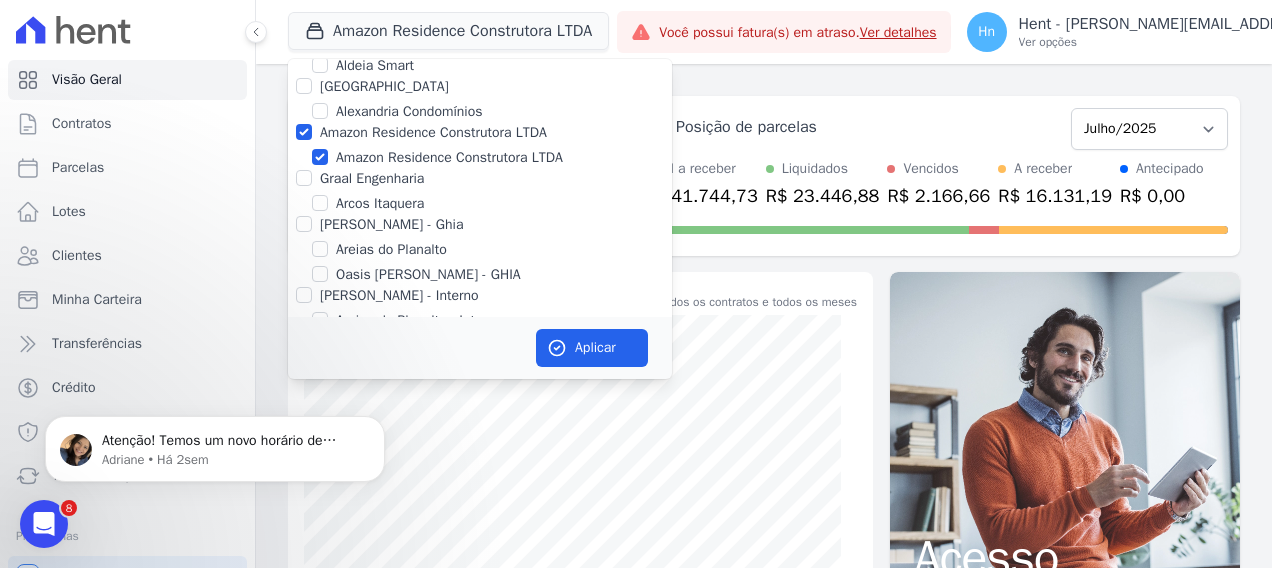 click on "Amazon Residence Construtora LTDA" at bounding box center [433, 132] 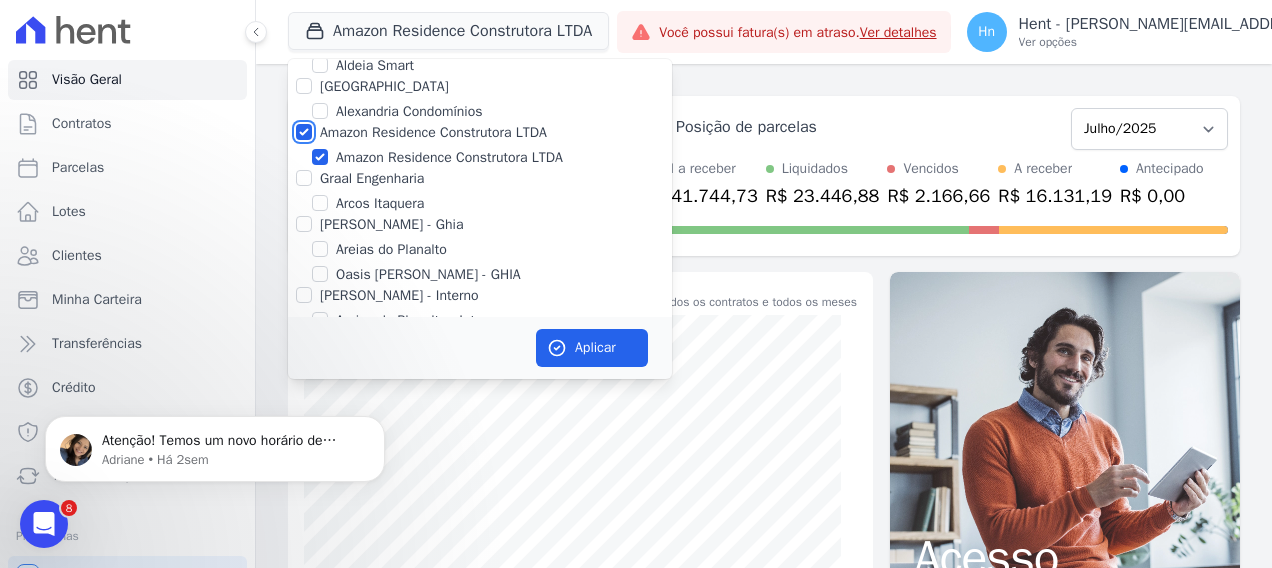 click on "Amazon Residence Construtora LTDA" at bounding box center [304, 132] 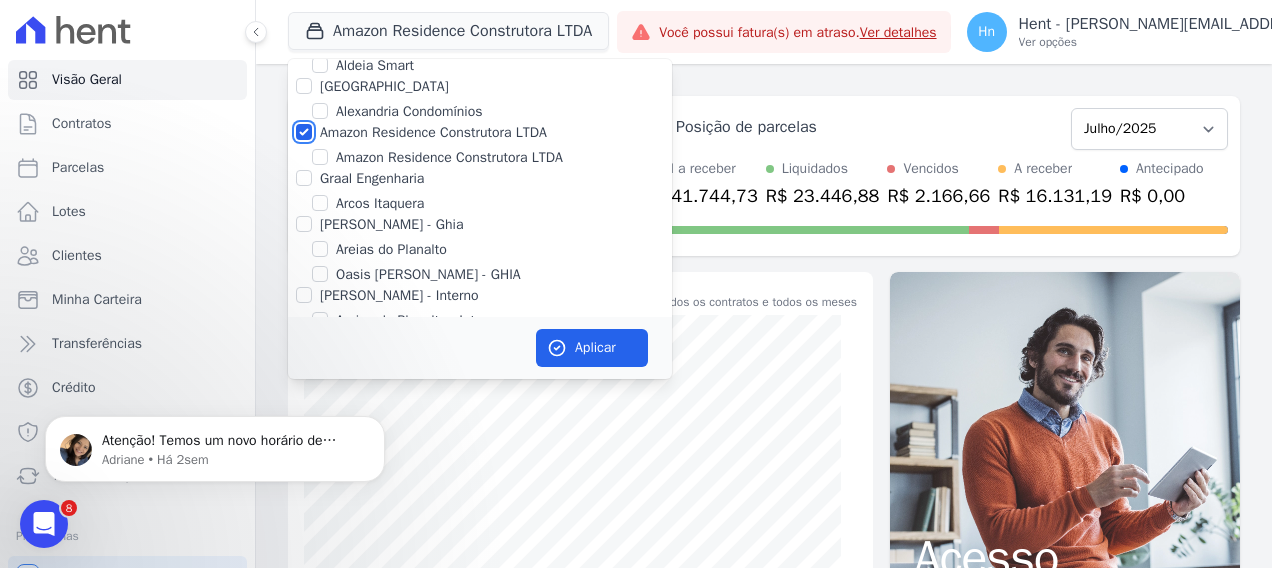 checkbox on "false" 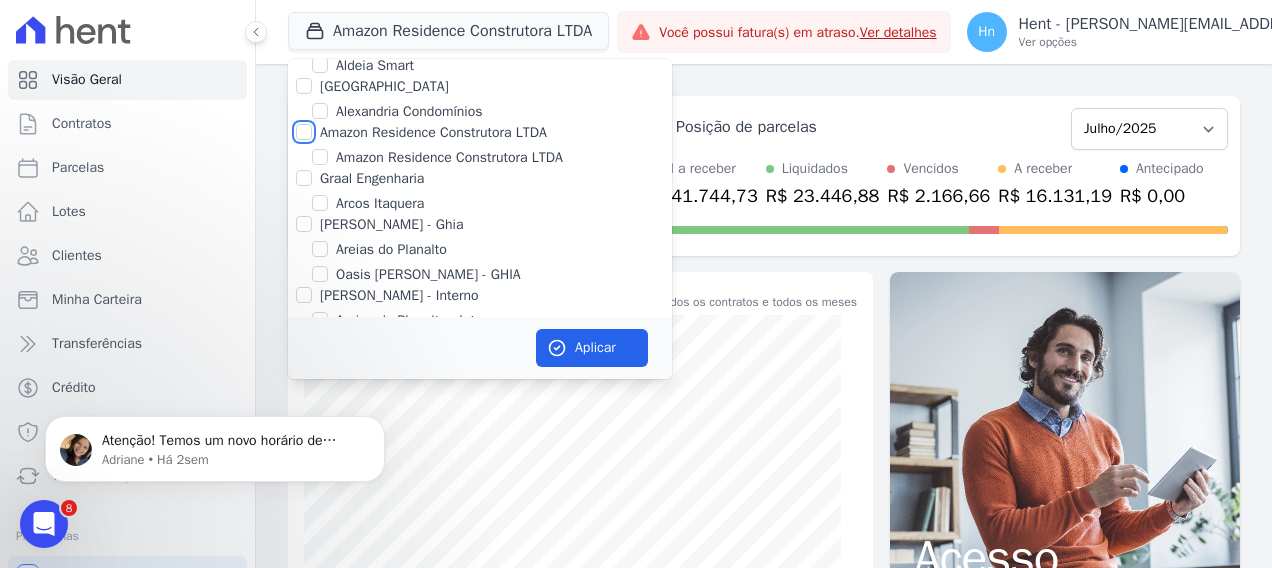 checkbox on "false" 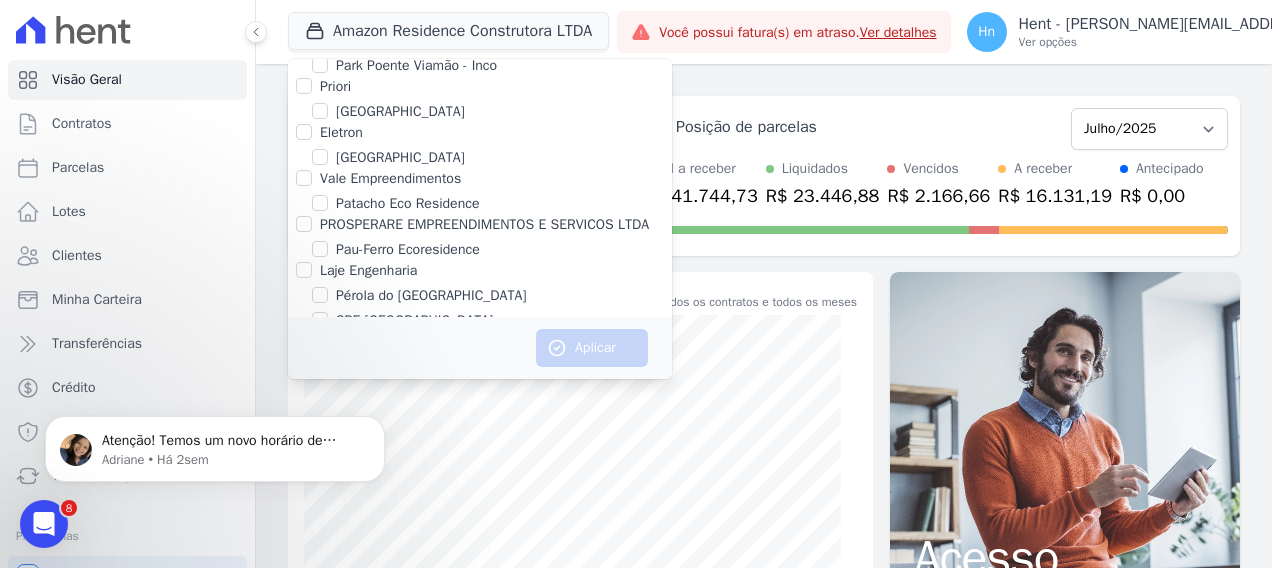 scroll, scrollTop: 7500, scrollLeft: 0, axis: vertical 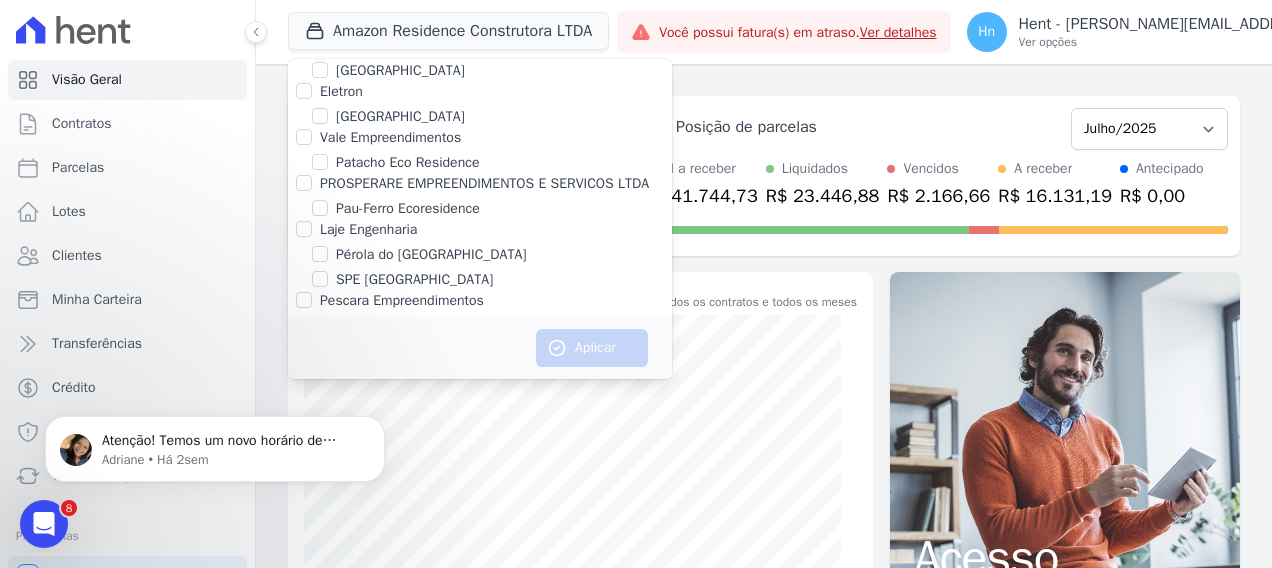 click on "PROSPERARE EMPREENDIMENTOS E SERVICOS LTDA" at bounding box center [484, 183] 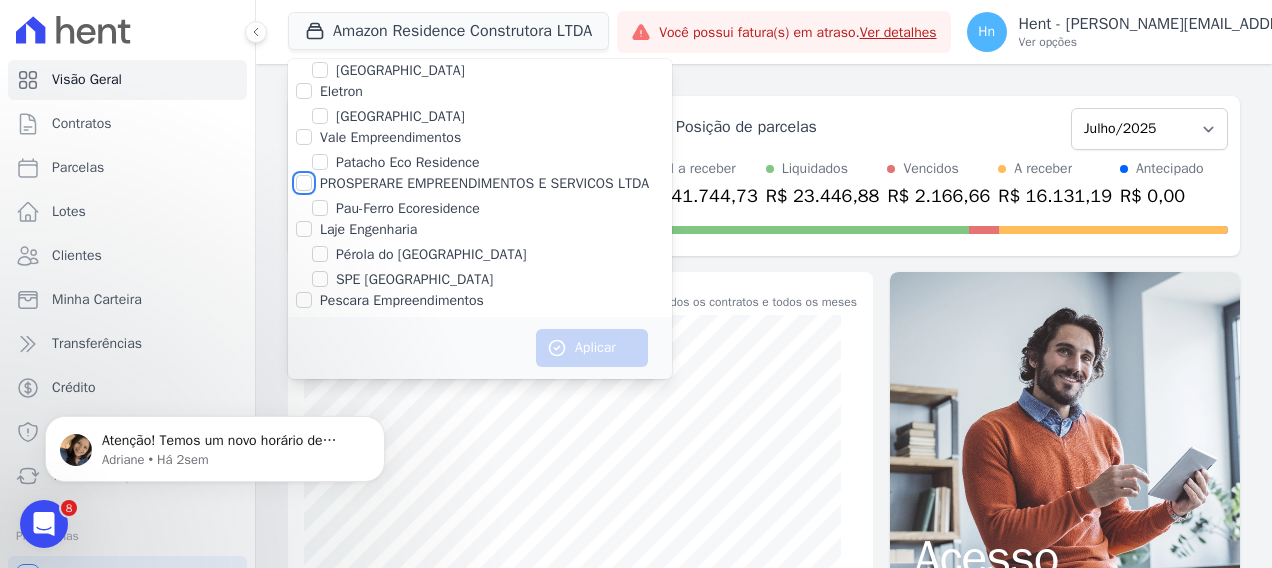 click on "PROSPERARE EMPREENDIMENTOS E SERVICOS LTDA" at bounding box center [304, 183] 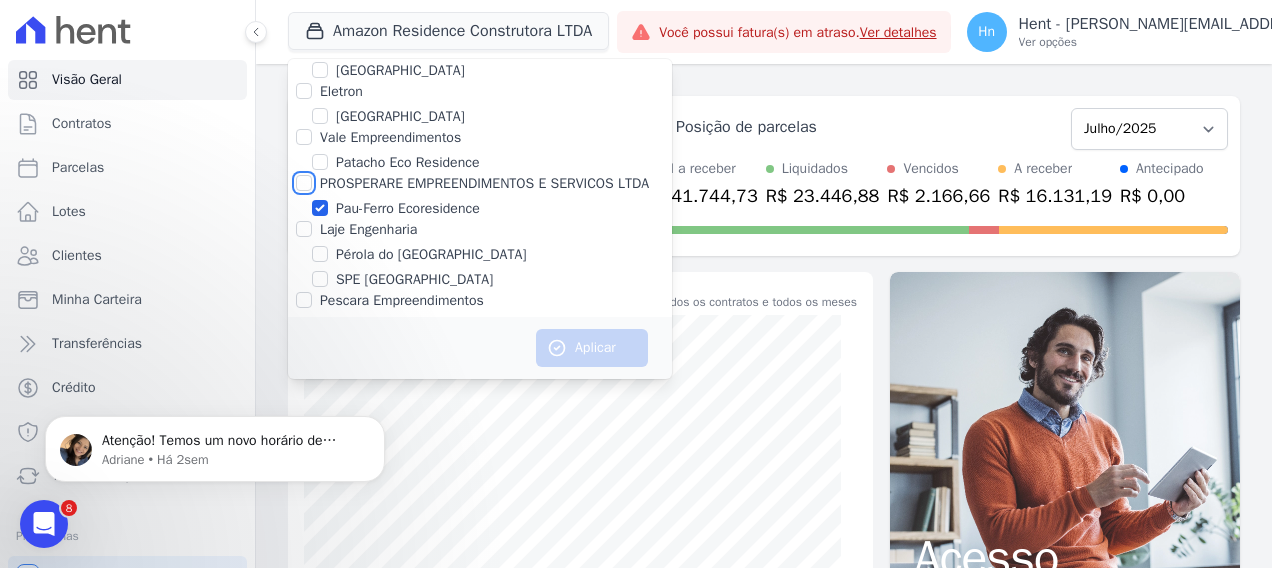 checkbox on "true" 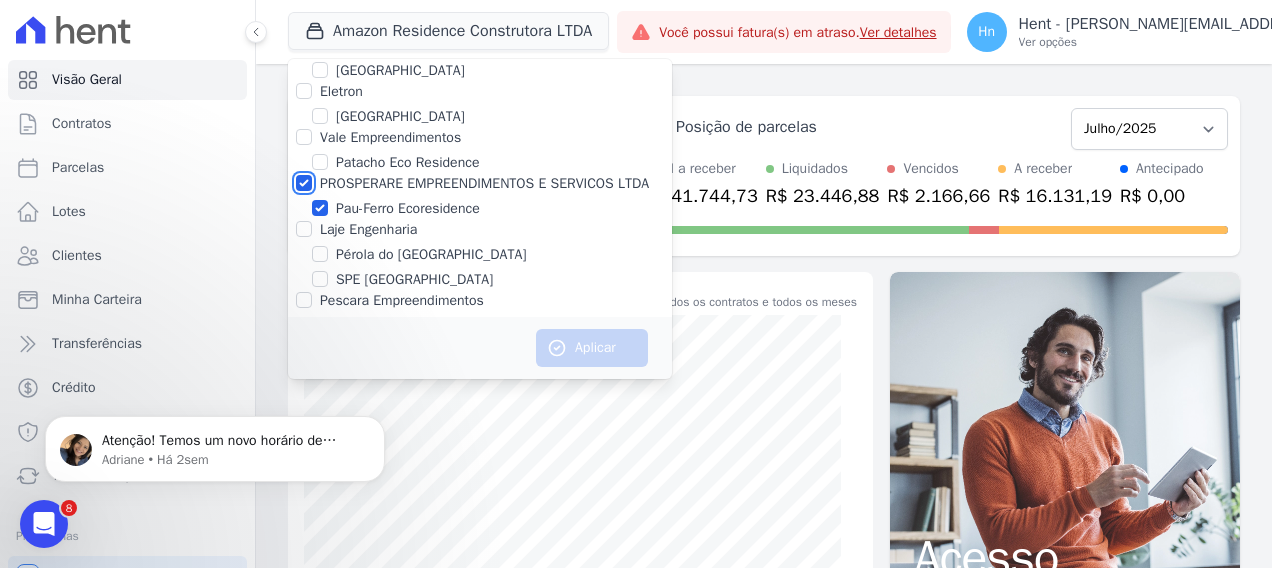 checkbox on "true" 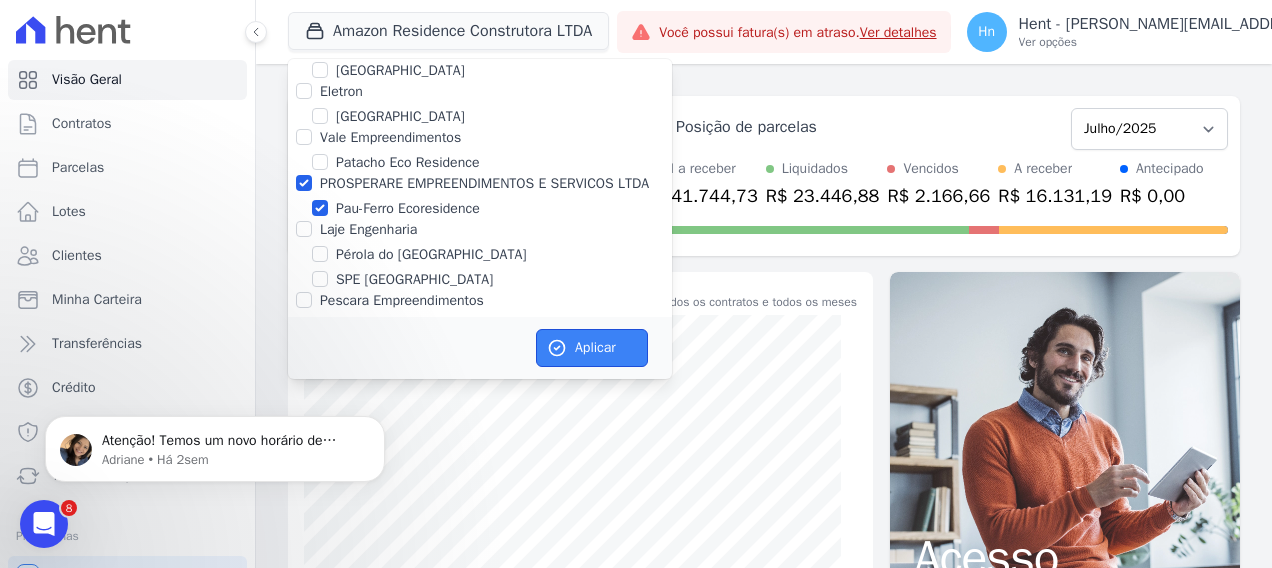 click on "Aplicar" at bounding box center (592, 348) 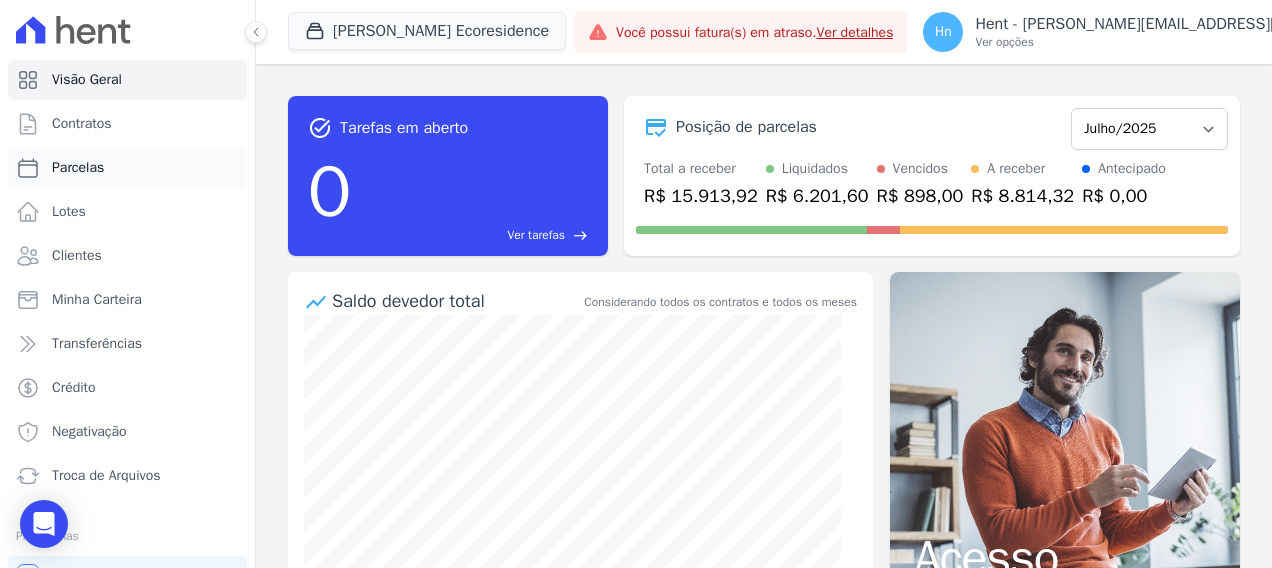 click on "Parcelas" at bounding box center [127, 168] 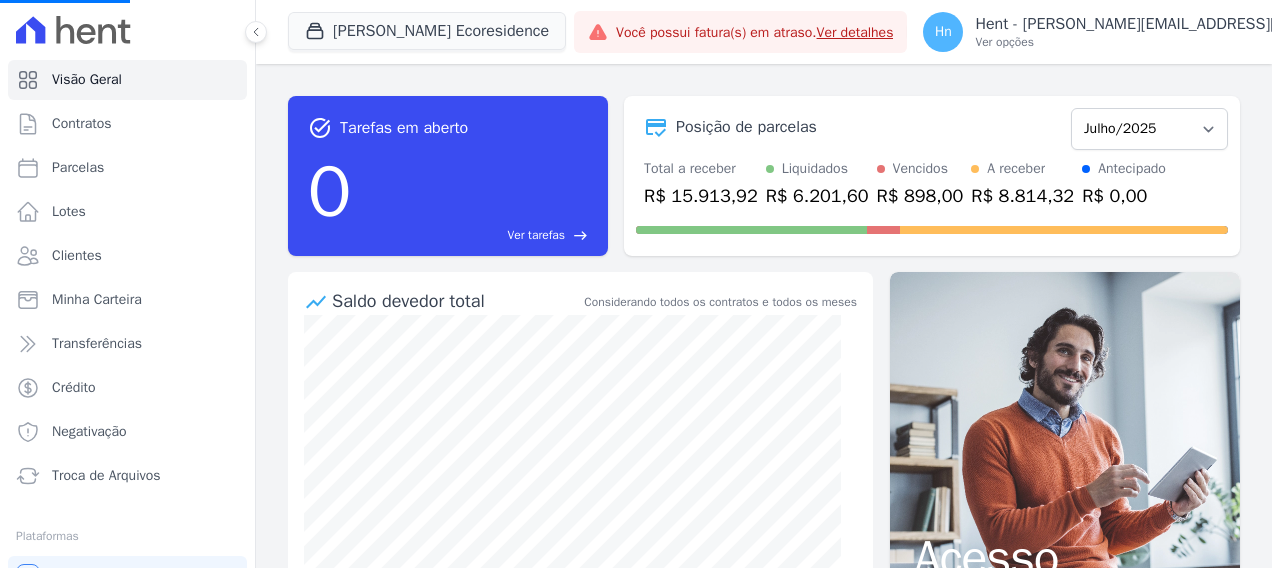 select 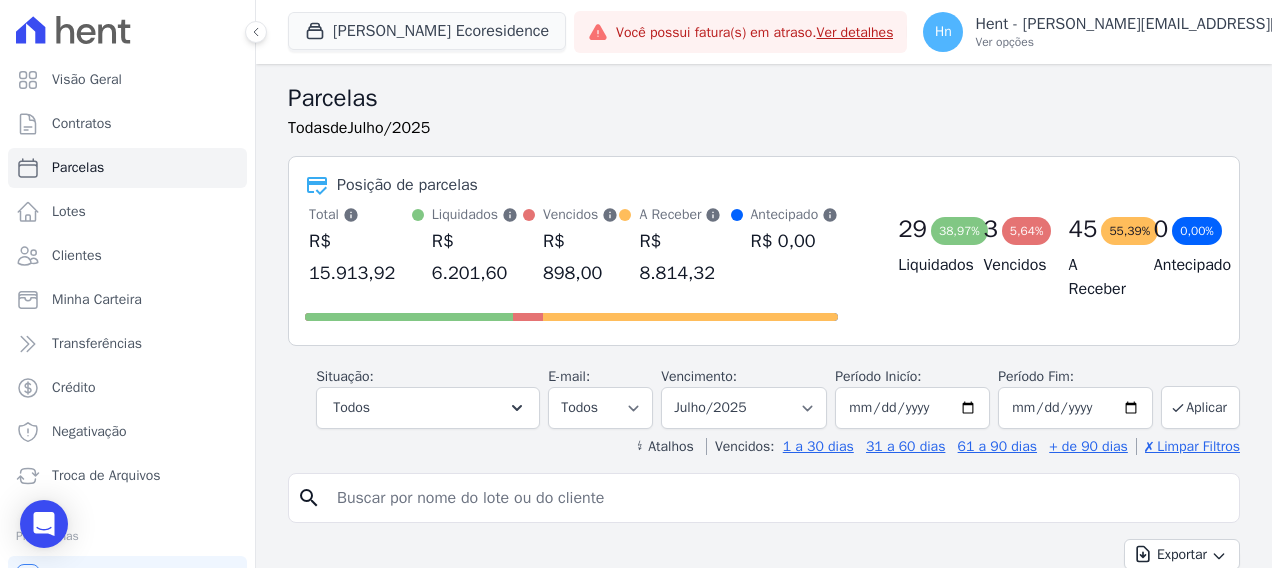 click at bounding box center [778, 498] 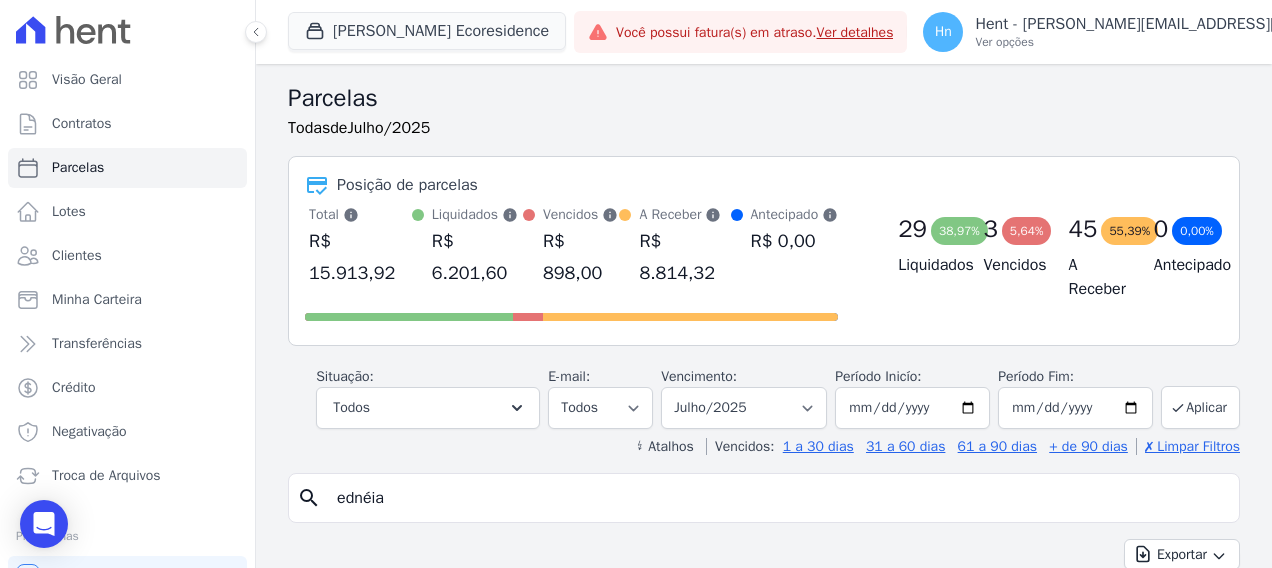type on "[PERSON_NAME]" 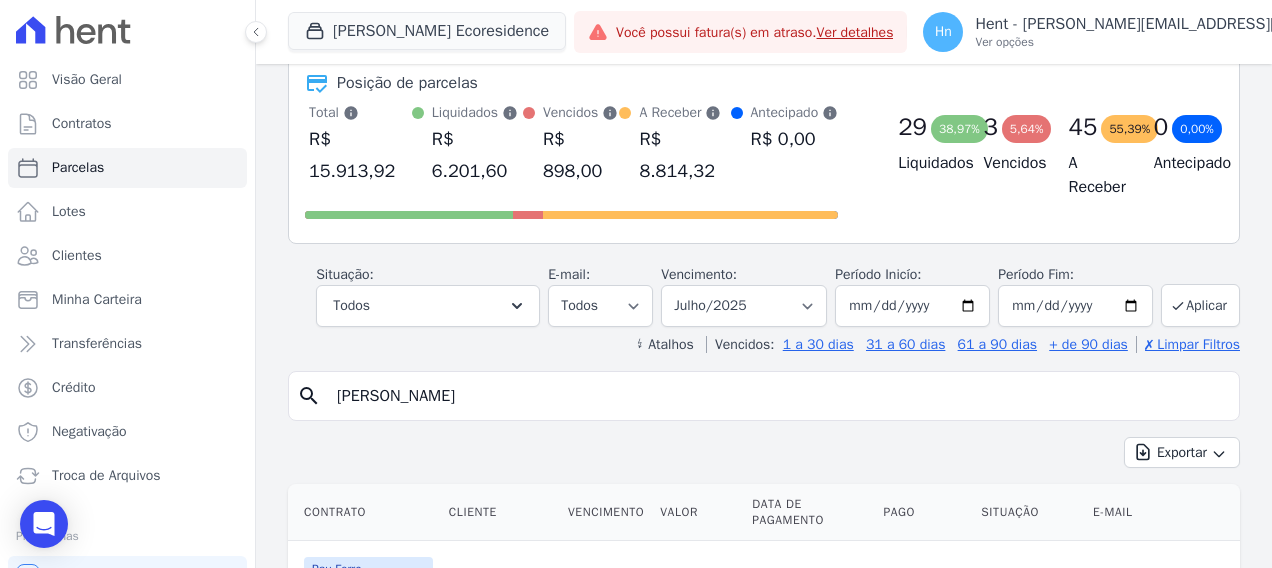 scroll, scrollTop: 200, scrollLeft: 0, axis: vertical 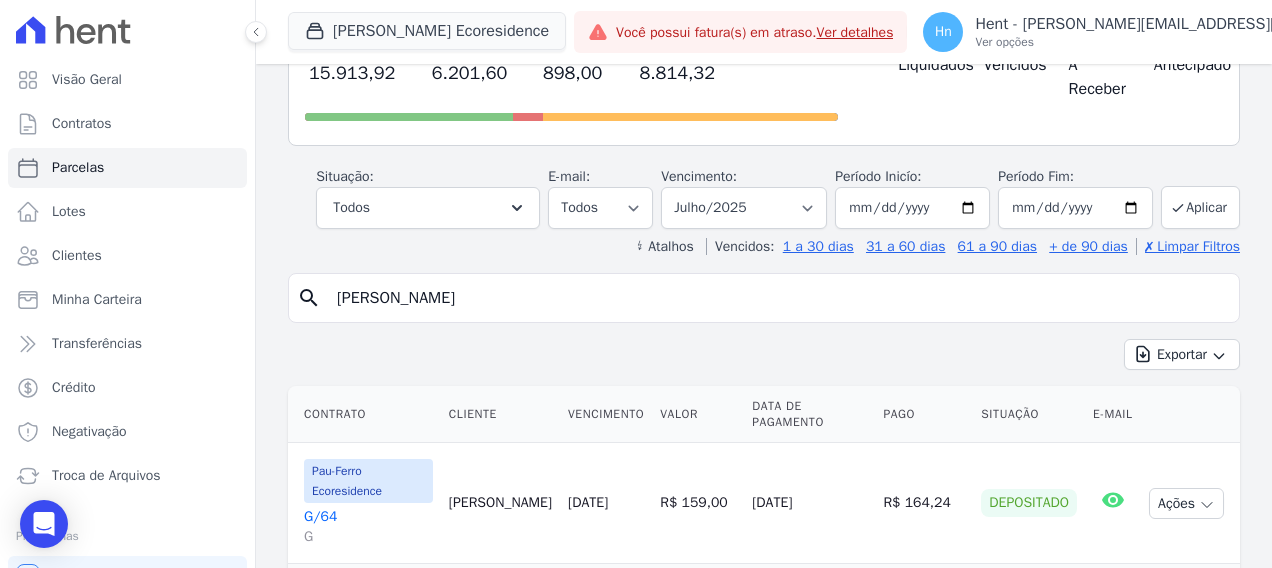 select 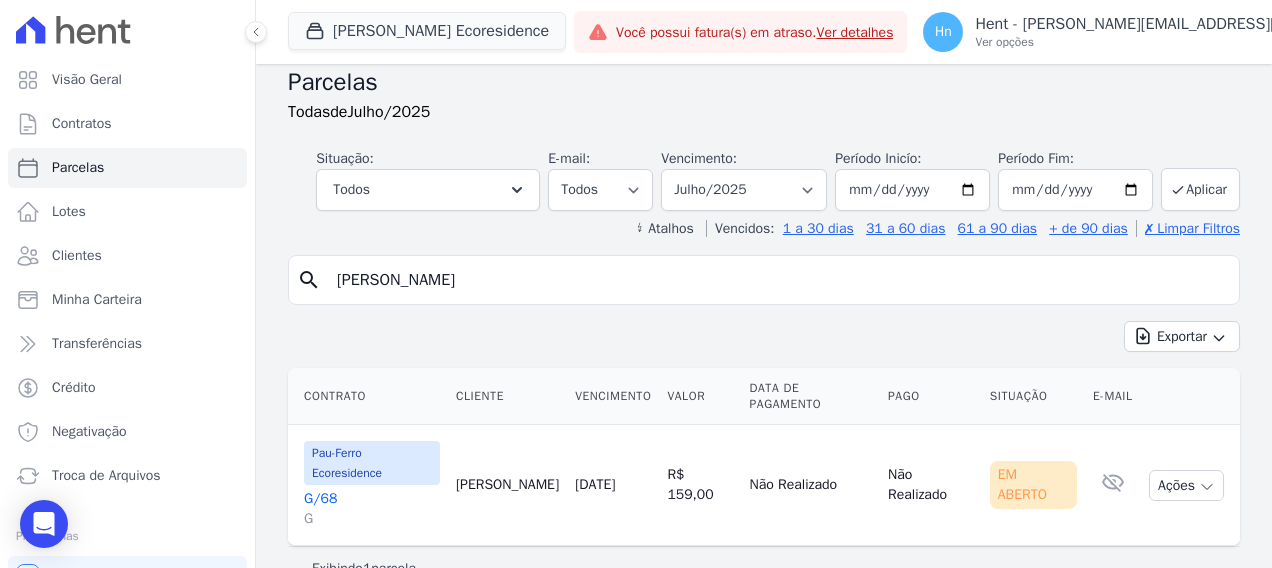 scroll, scrollTop: 0, scrollLeft: 0, axis: both 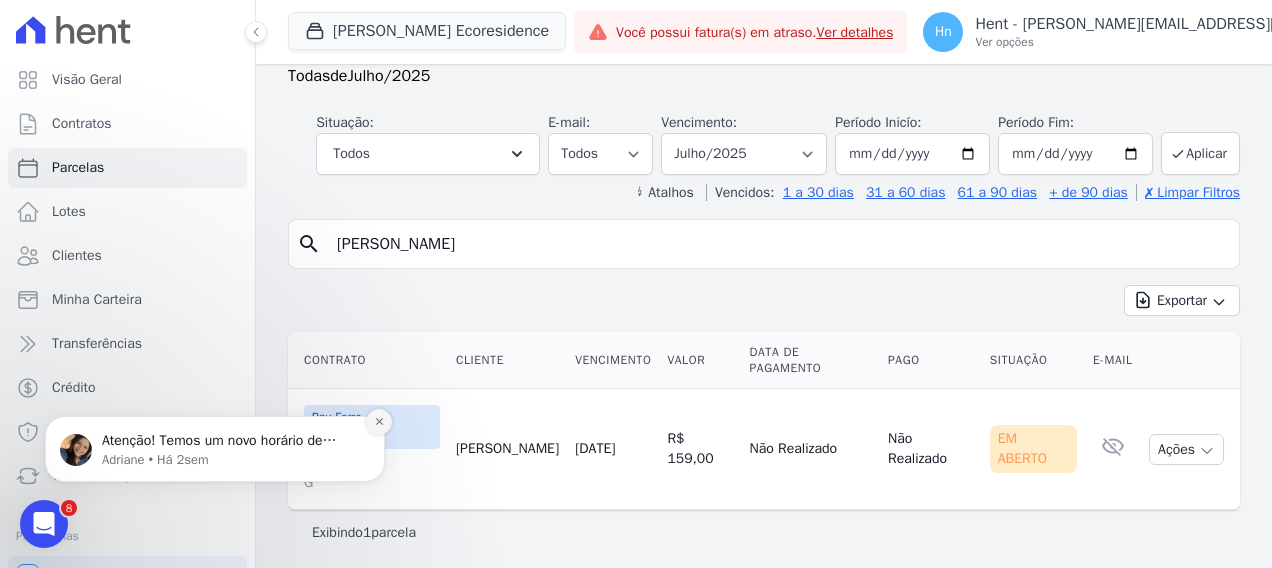 click 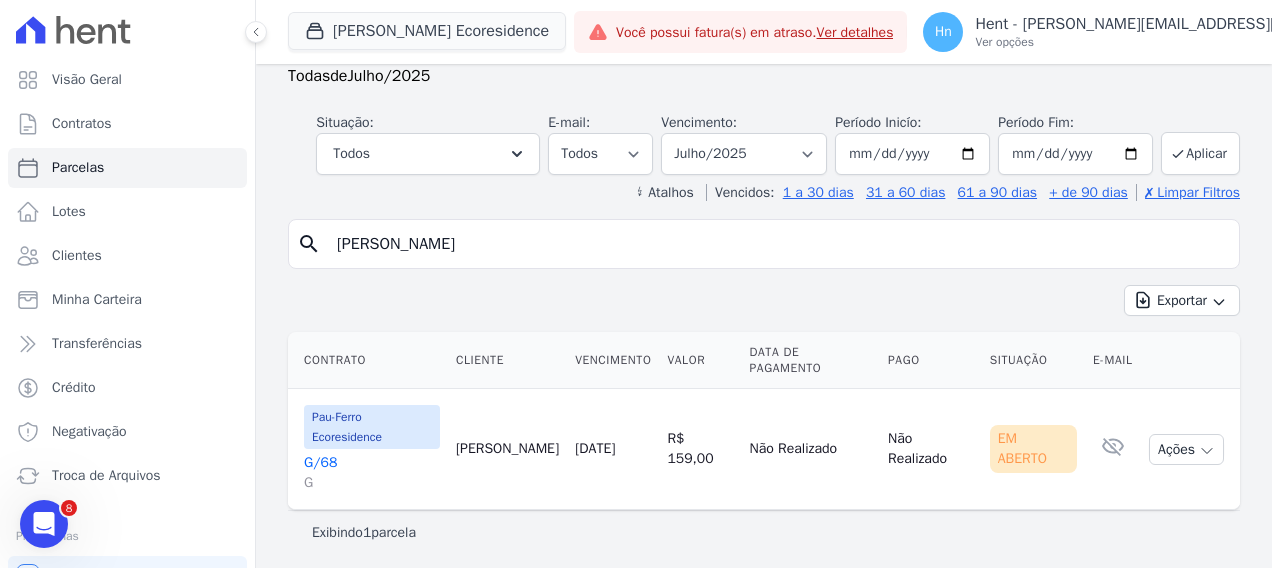 click on "Pau-Ferro Ecoresidence
G/68
G" at bounding box center (372, 449) 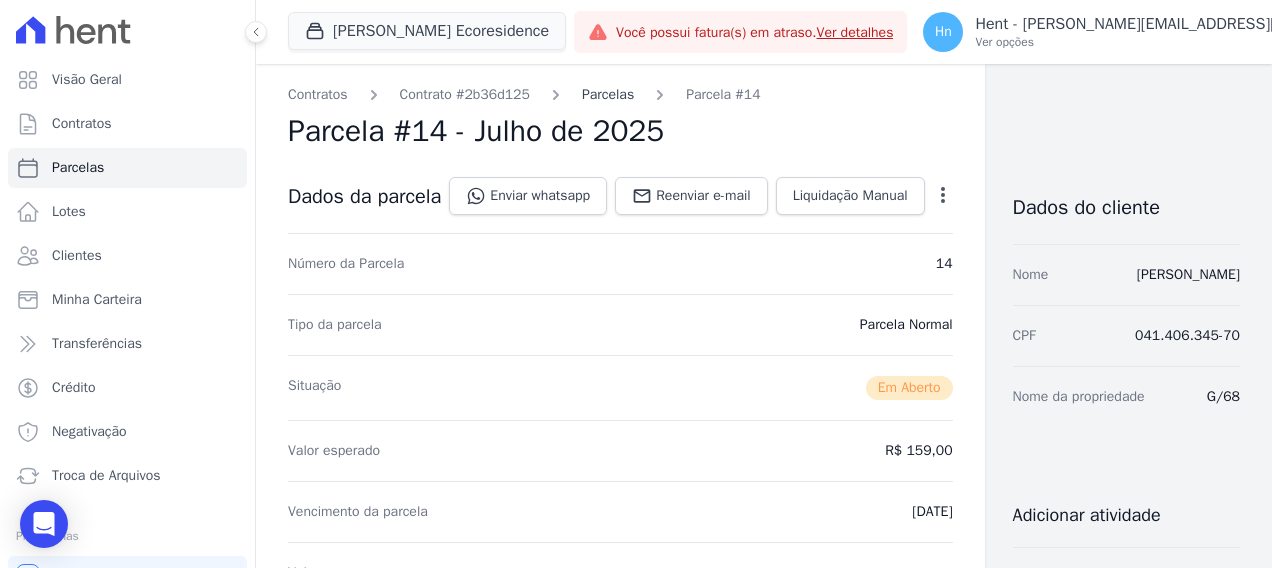 click on "Parcelas" at bounding box center [608, 94] 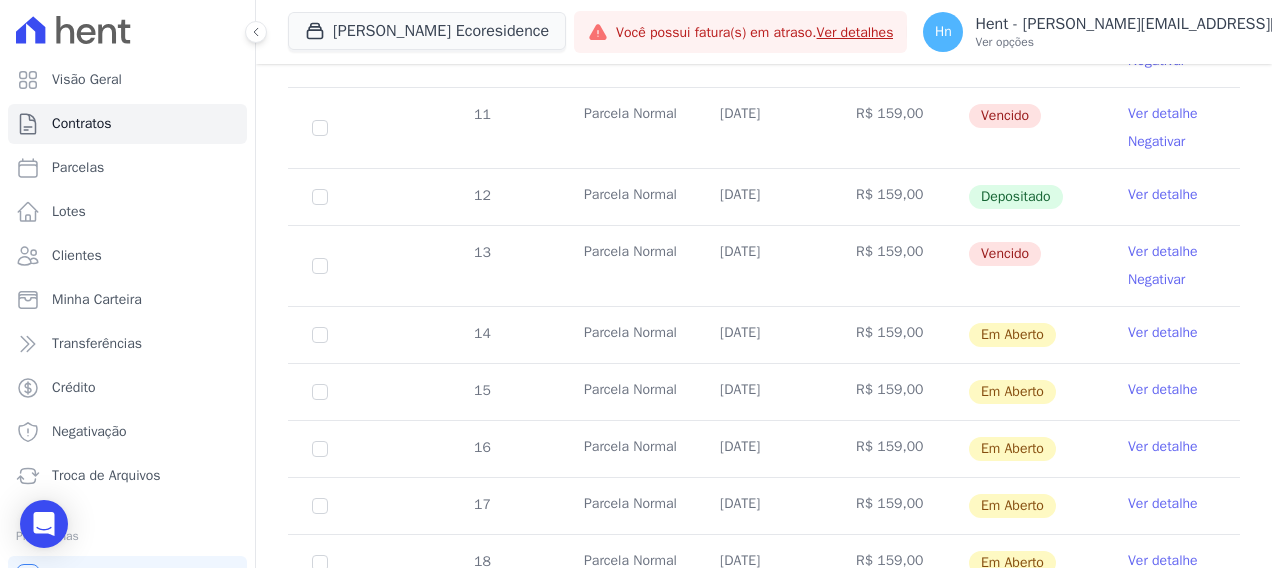 scroll, scrollTop: 900, scrollLeft: 0, axis: vertical 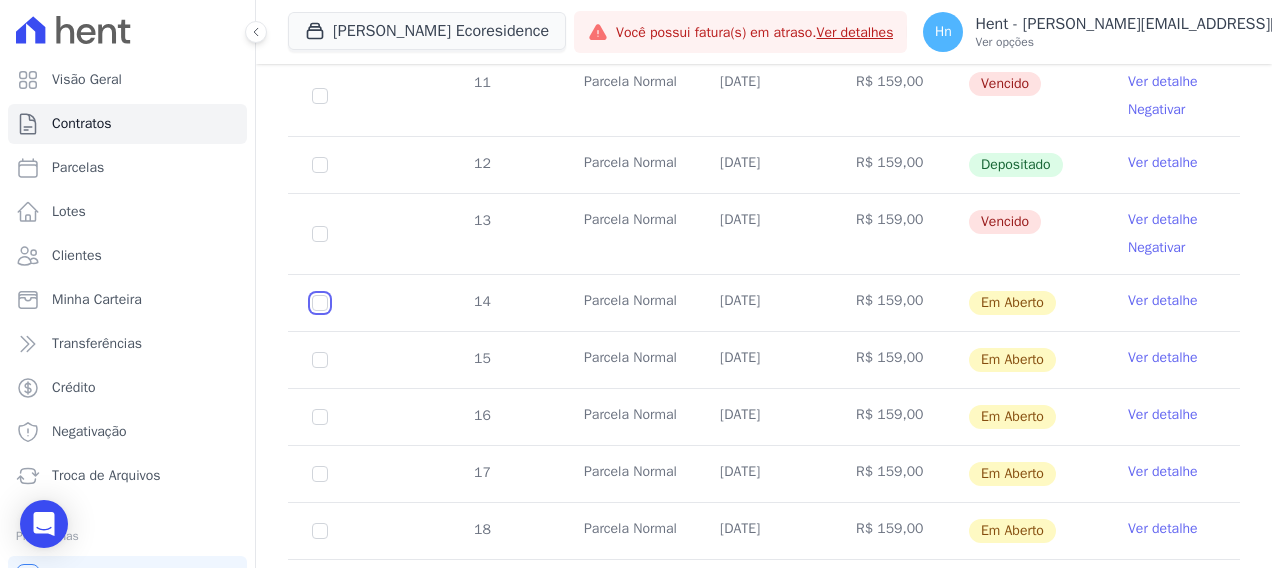 click at bounding box center [320, 303] 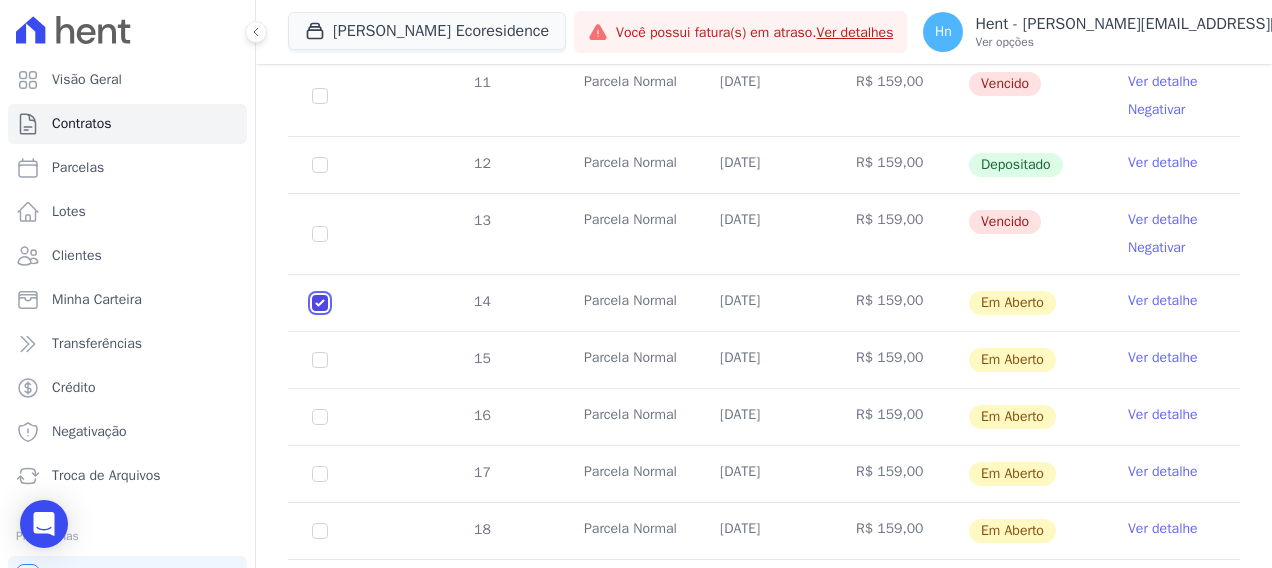 checkbox on "true" 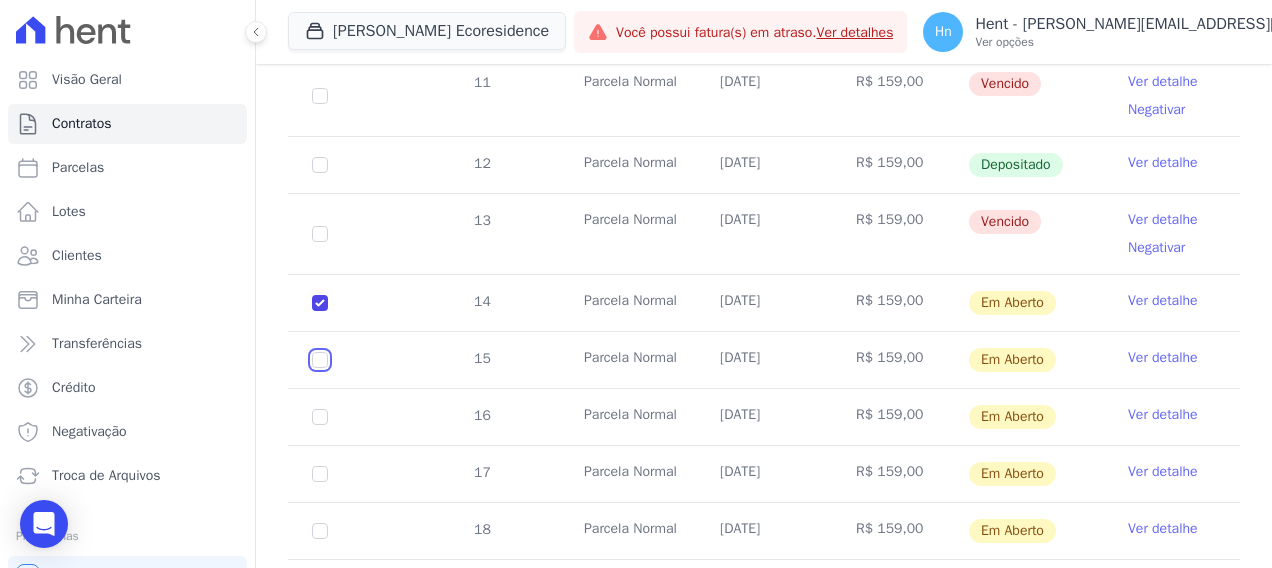 click at bounding box center [320, 303] 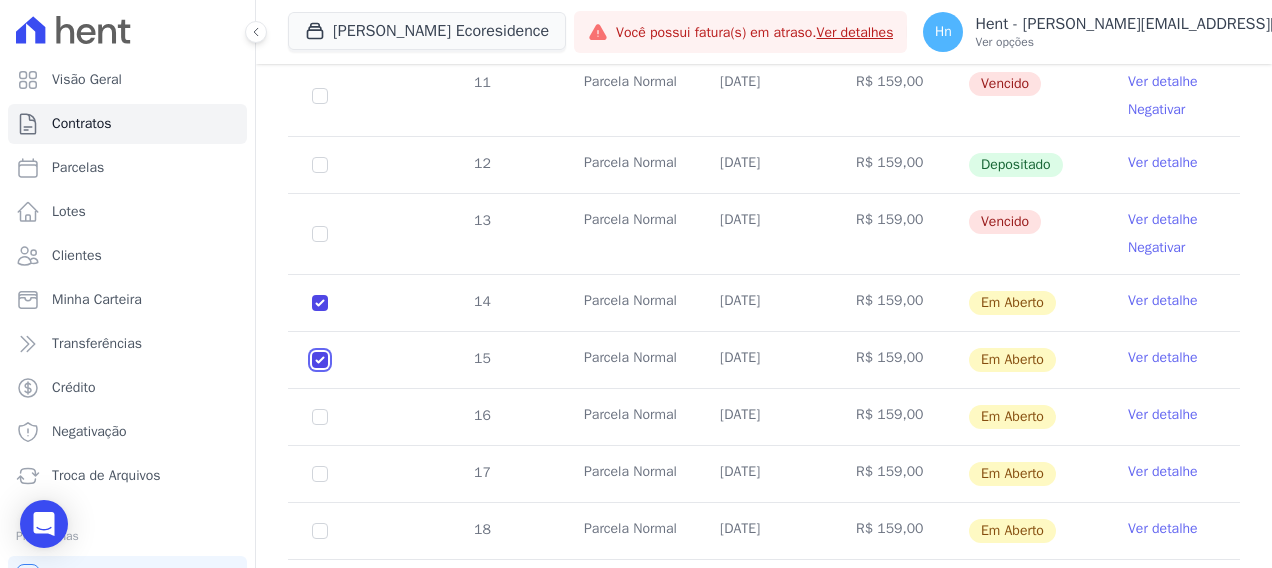 checkbox on "true" 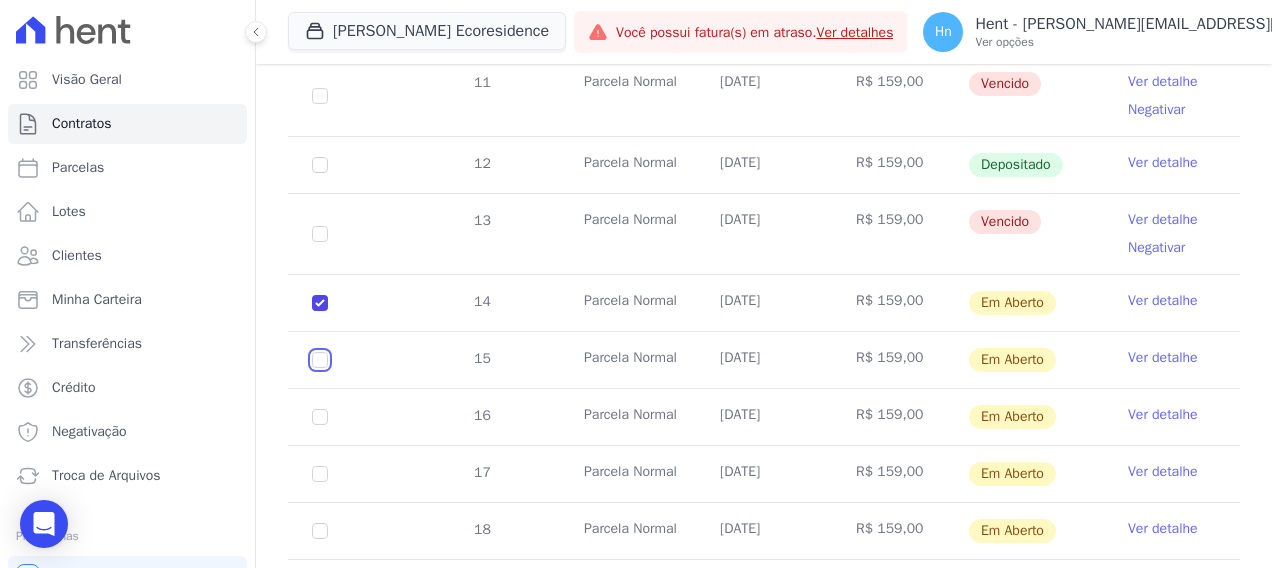 checkbox on "true" 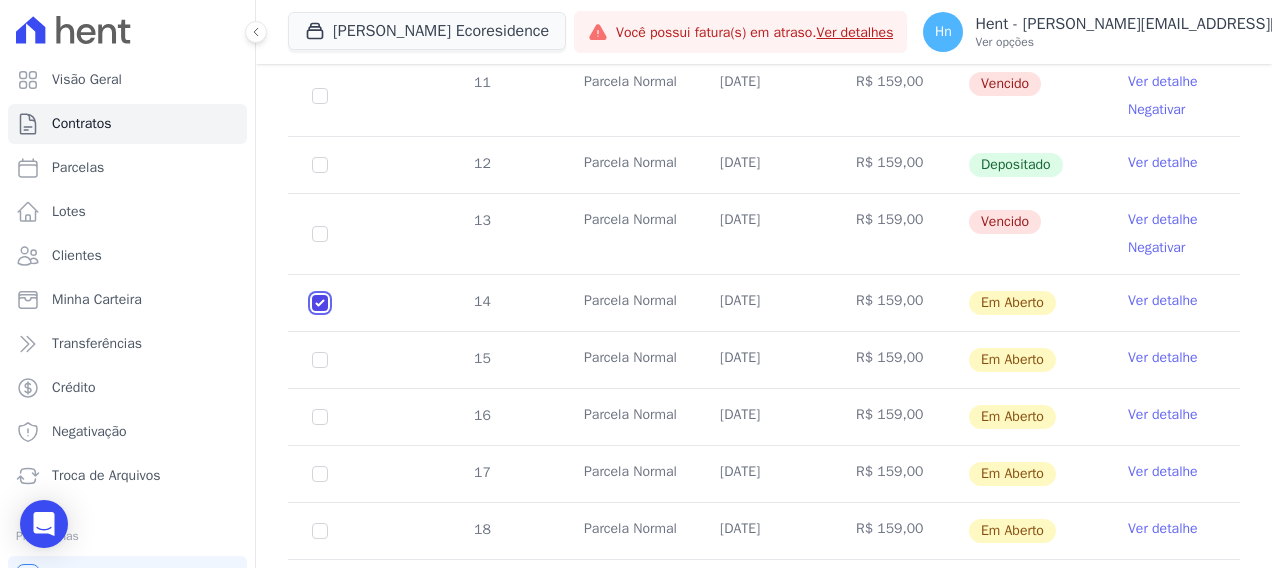 click at bounding box center [320, 303] 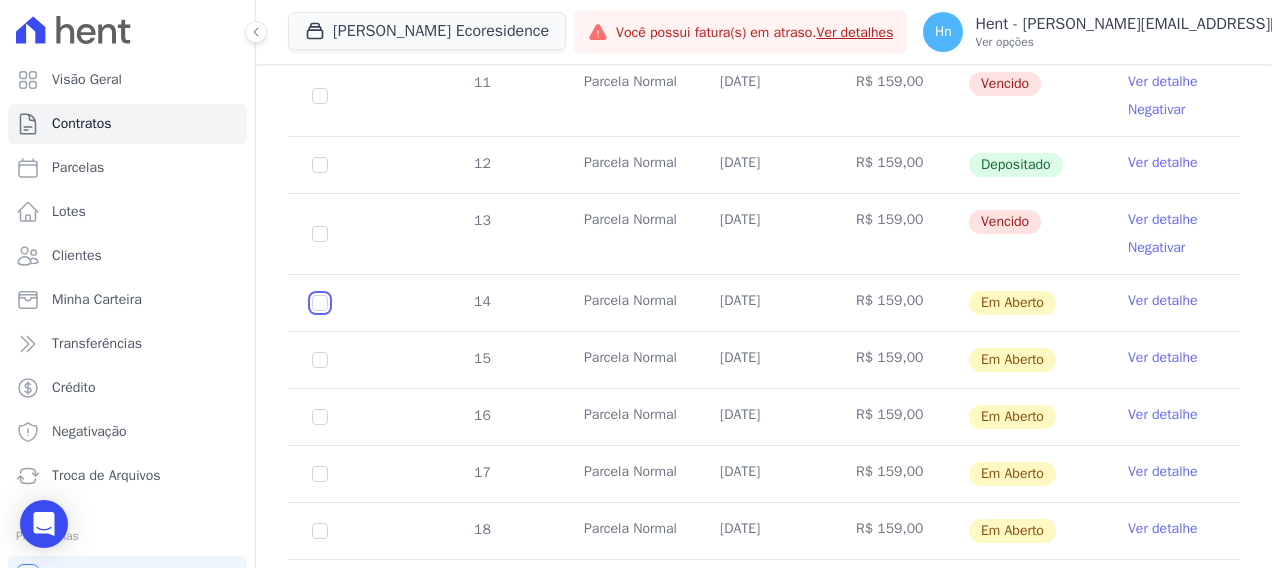 checkbox on "false" 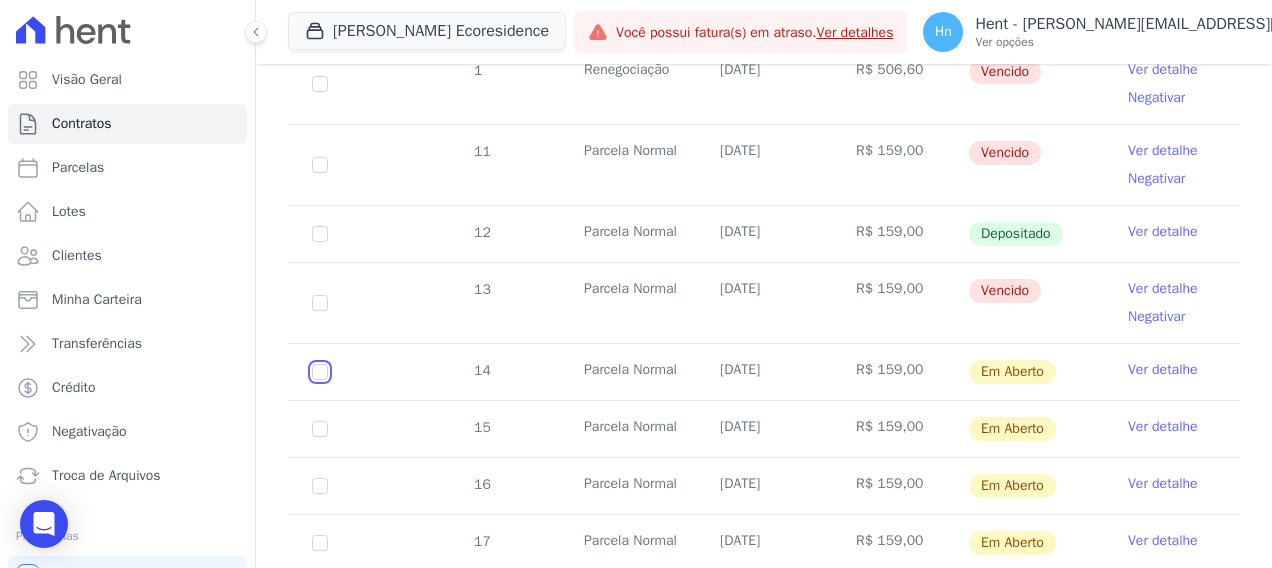 scroll, scrollTop: 800, scrollLeft: 0, axis: vertical 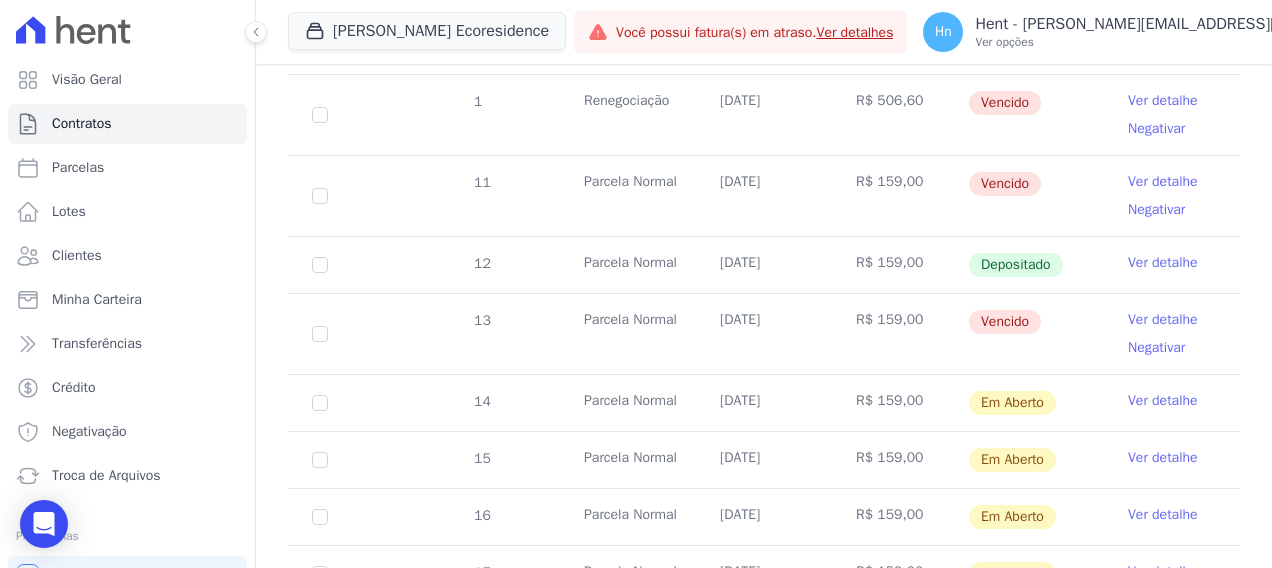 click on "12" at bounding box center (320, 265) 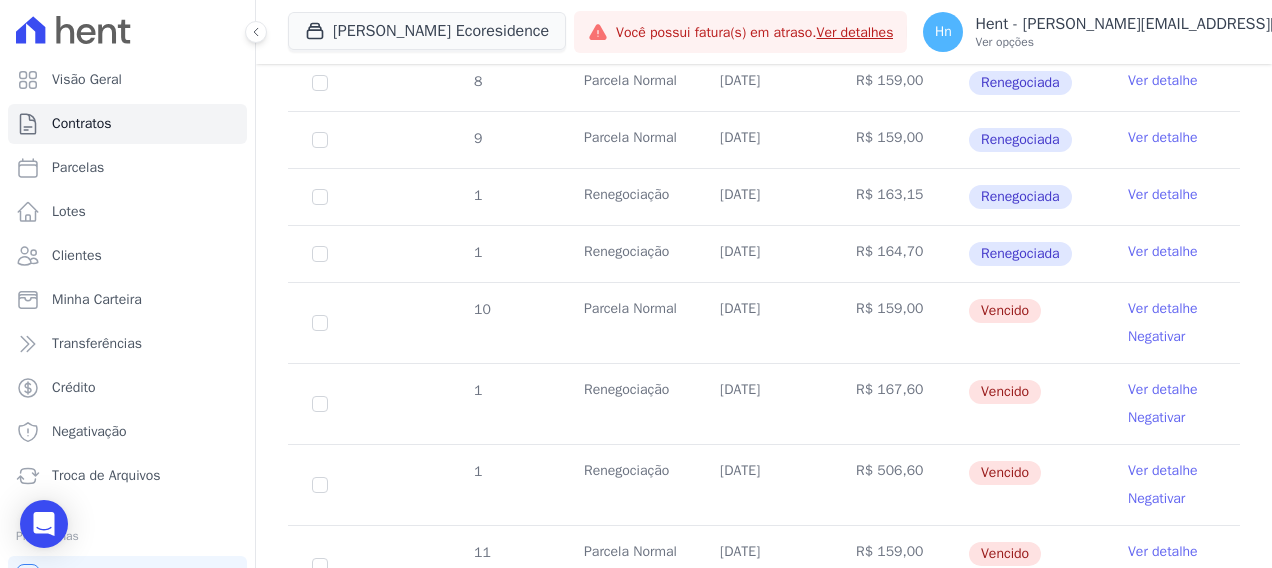 scroll, scrollTop: 400, scrollLeft: 0, axis: vertical 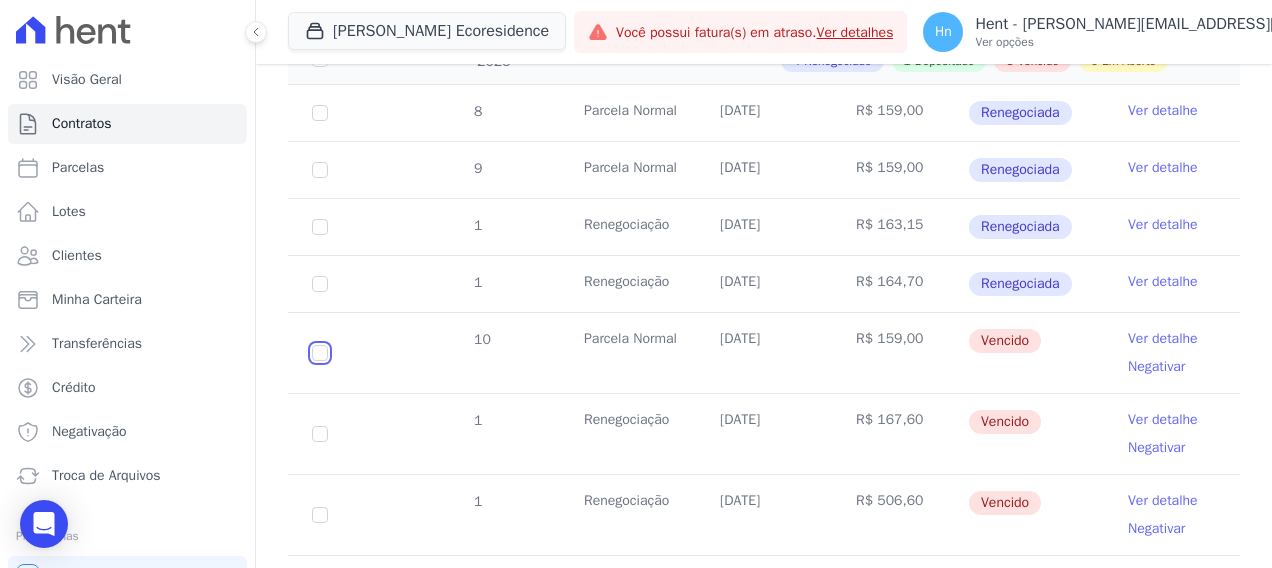click at bounding box center [320, 353] 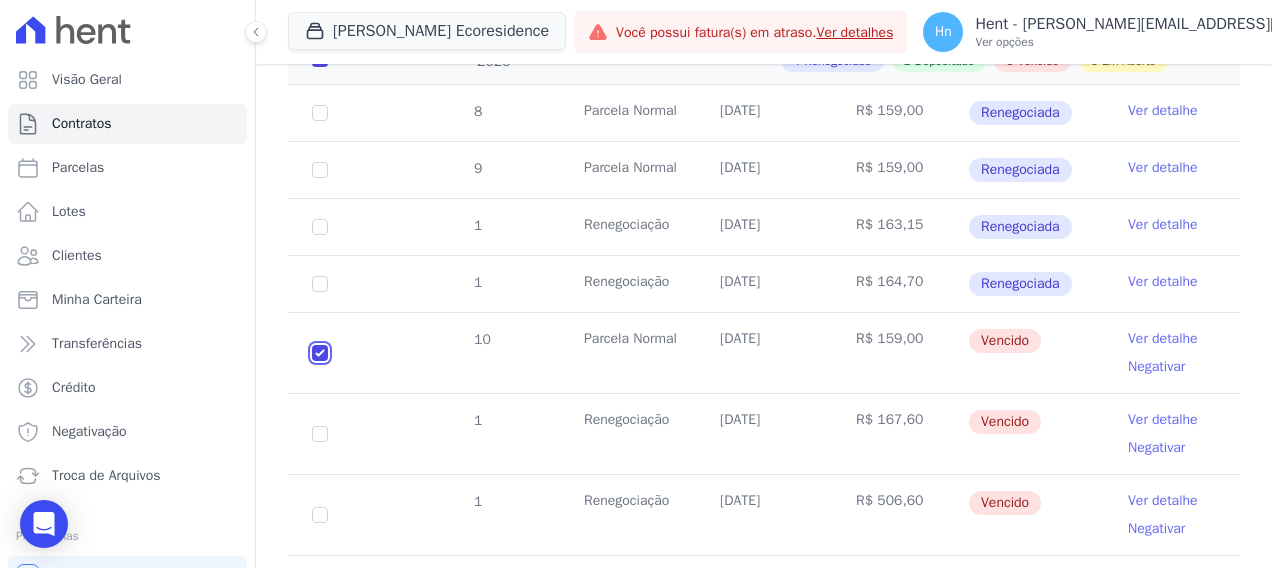 checkbox on "true" 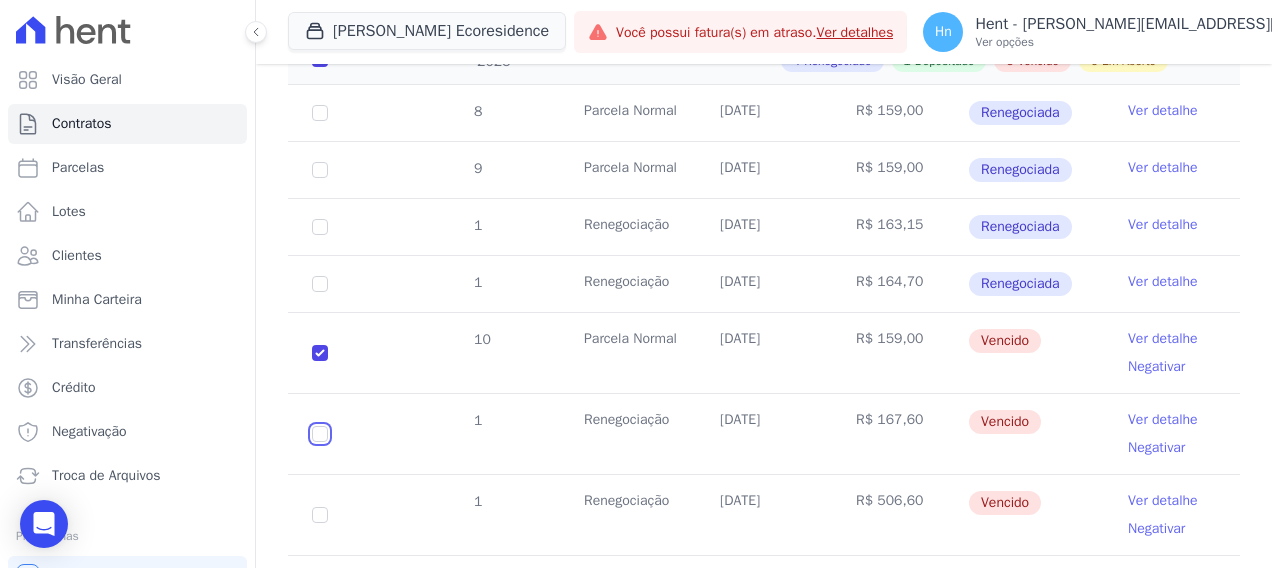 click at bounding box center (320, 353) 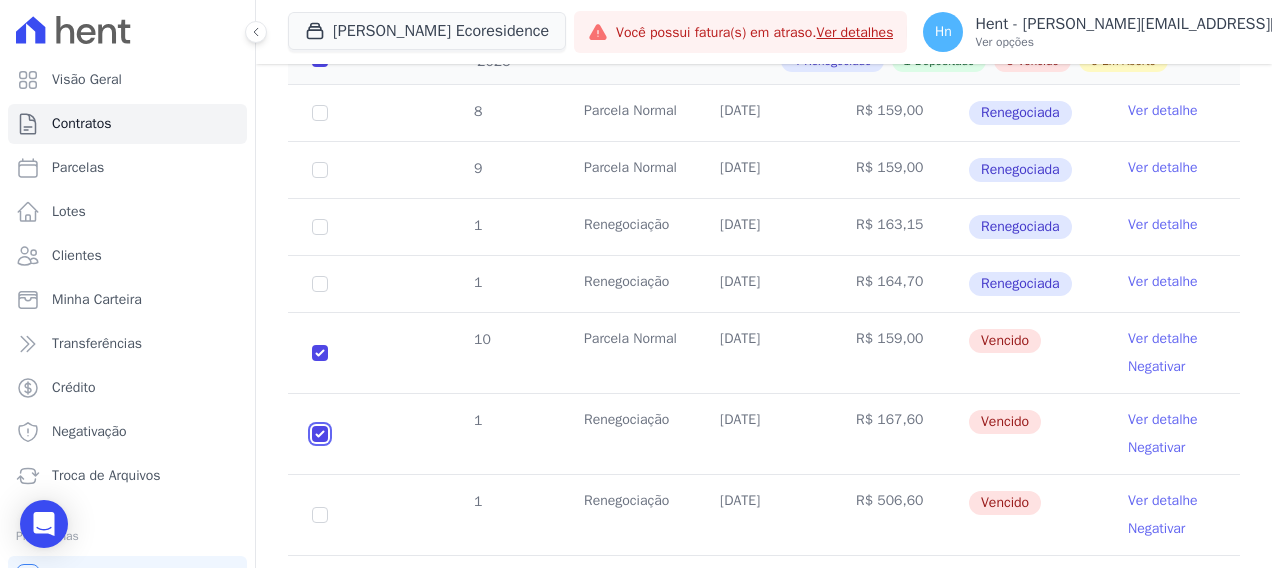checkbox on "true" 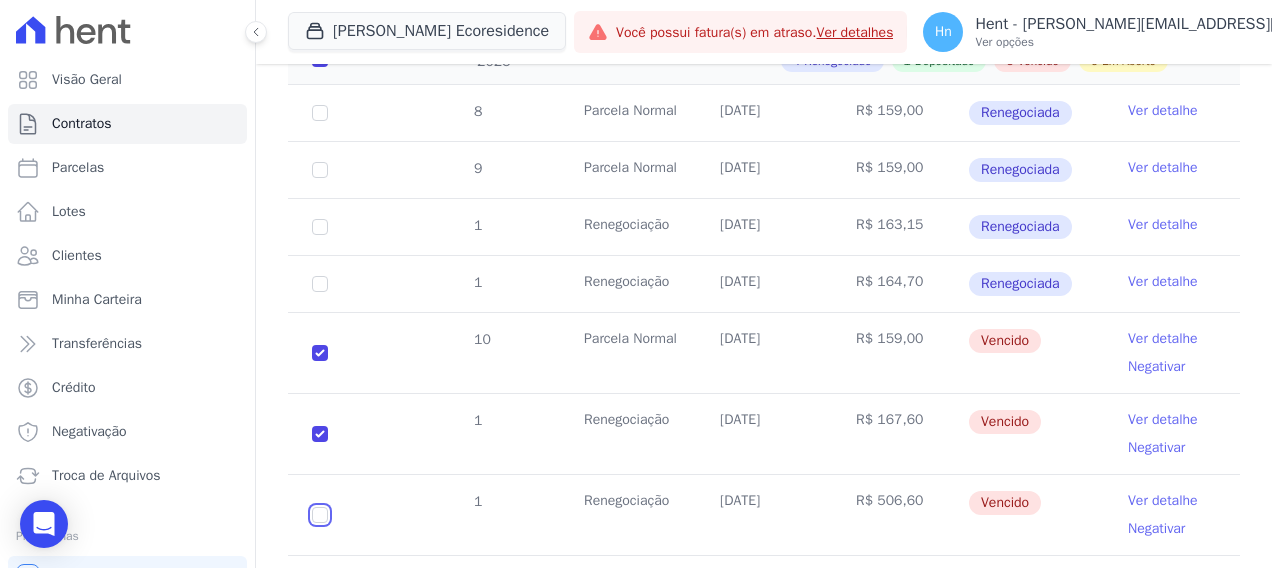 drag, startPoint x: 314, startPoint y: 508, endPoint x: 331, endPoint y: 508, distance: 17 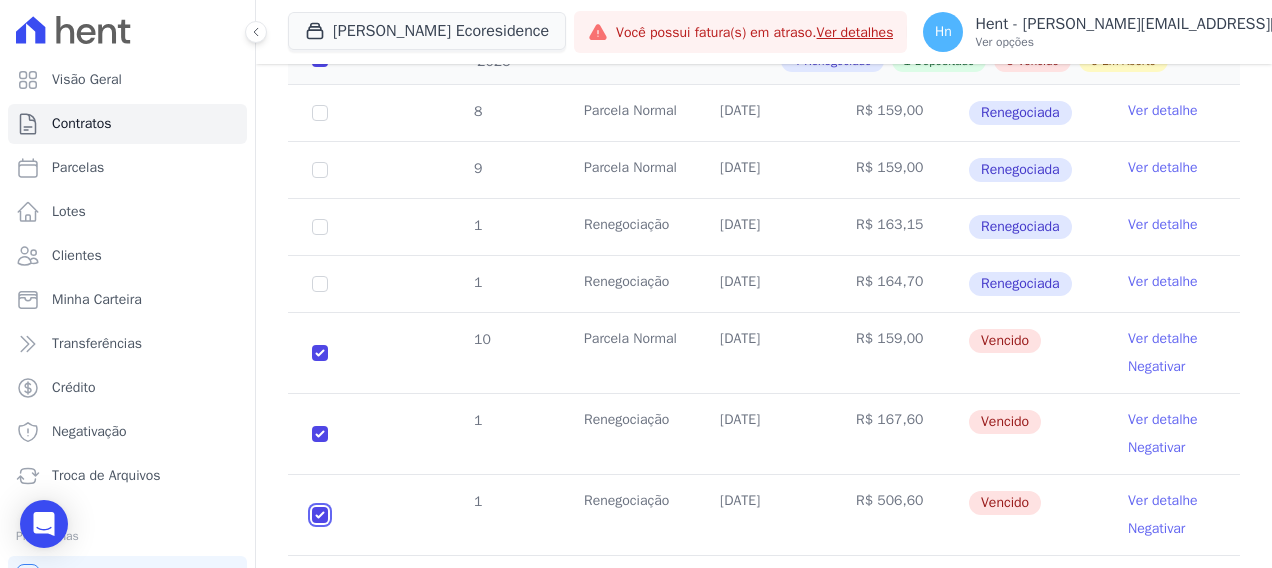 checkbox on "true" 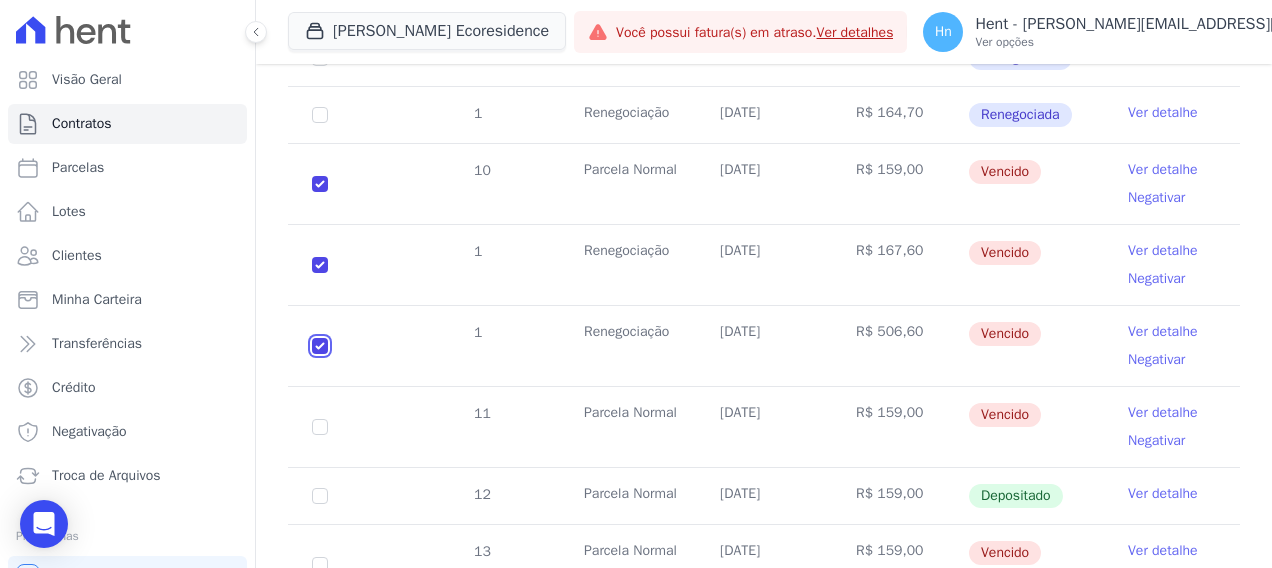 scroll, scrollTop: 622, scrollLeft: 0, axis: vertical 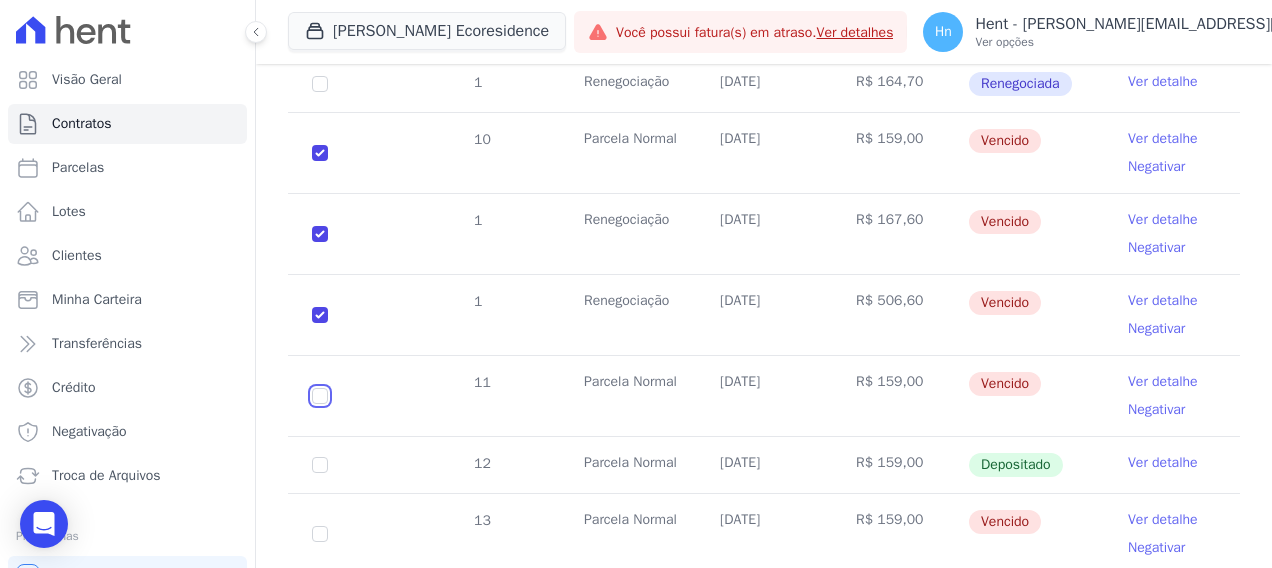 click at bounding box center [320, 153] 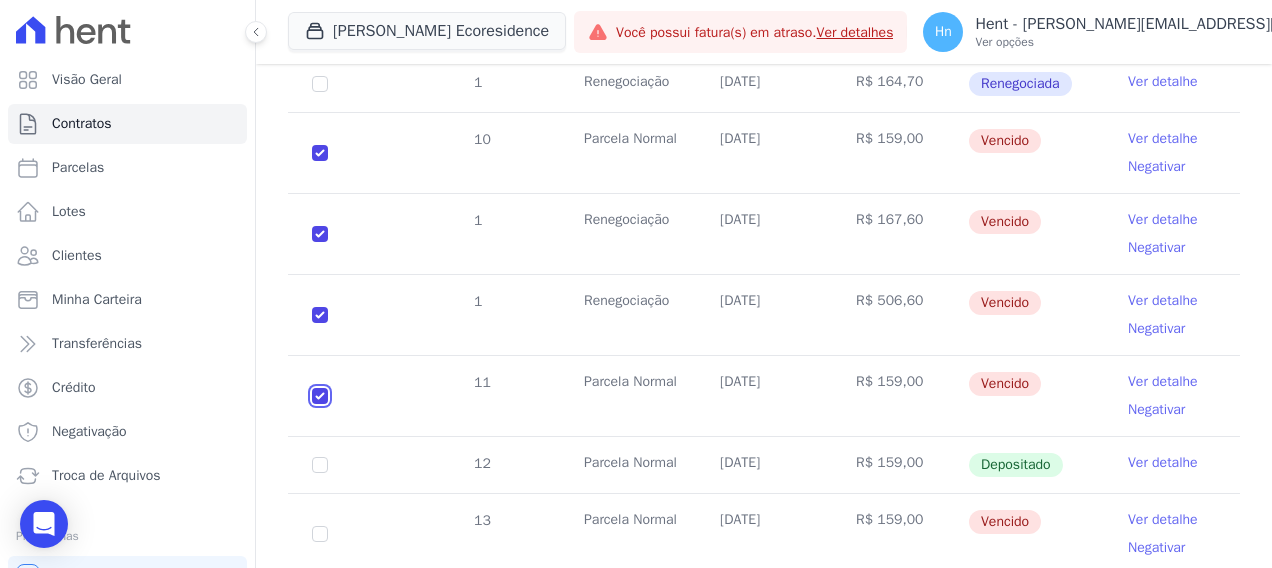 checkbox on "true" 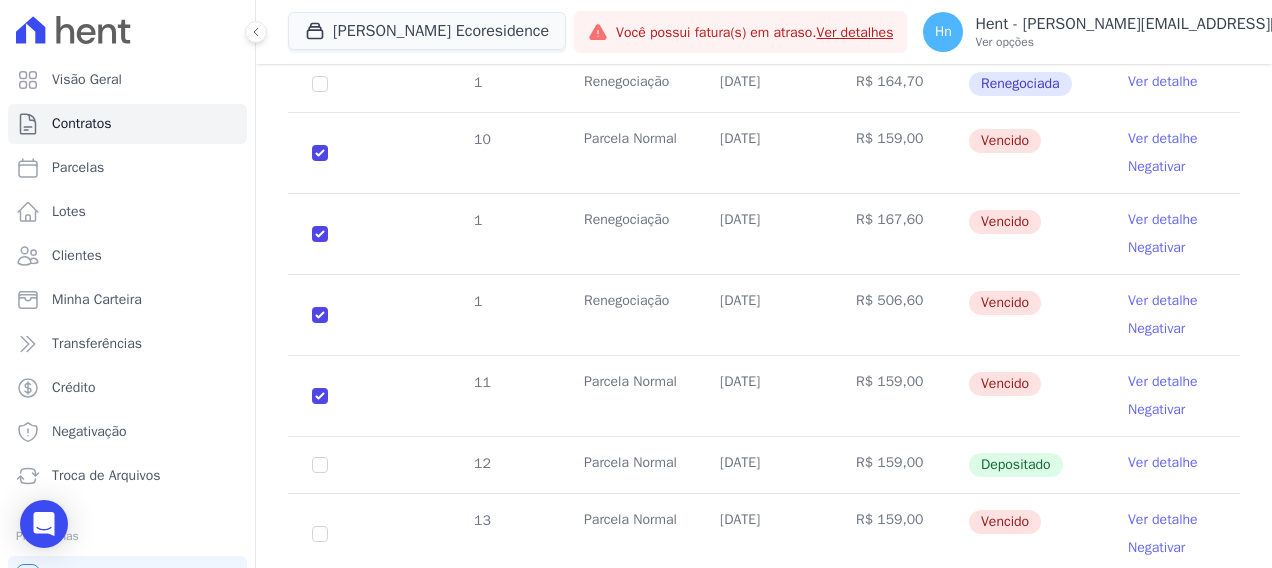click on "12" at bounding box center (320, 465) 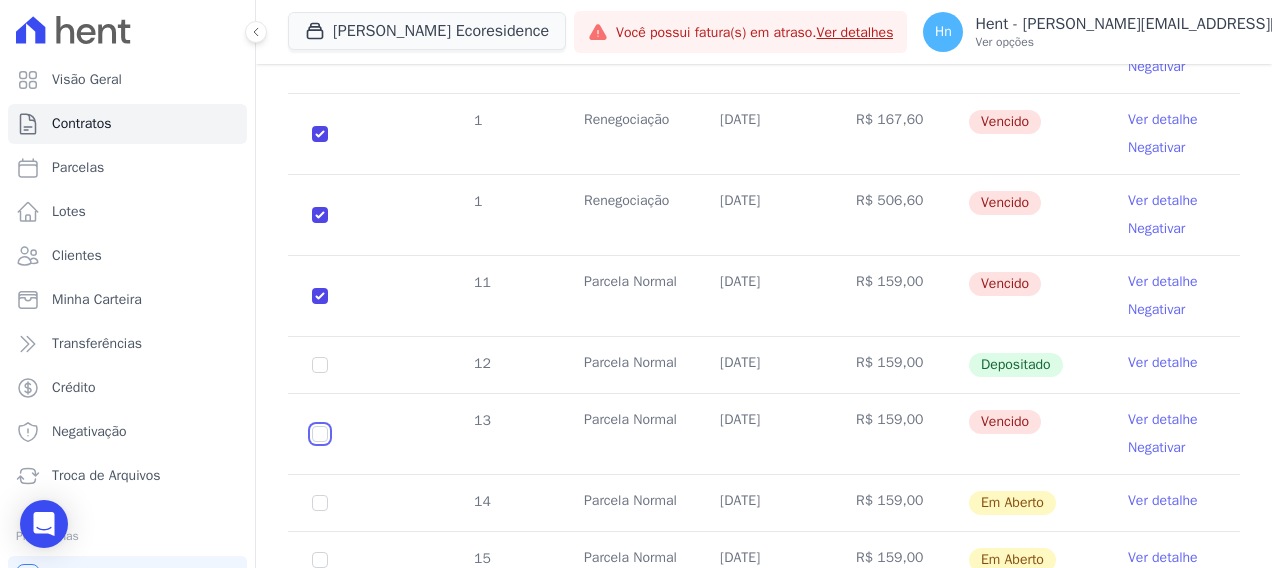 click at bounding box center (320, 53) 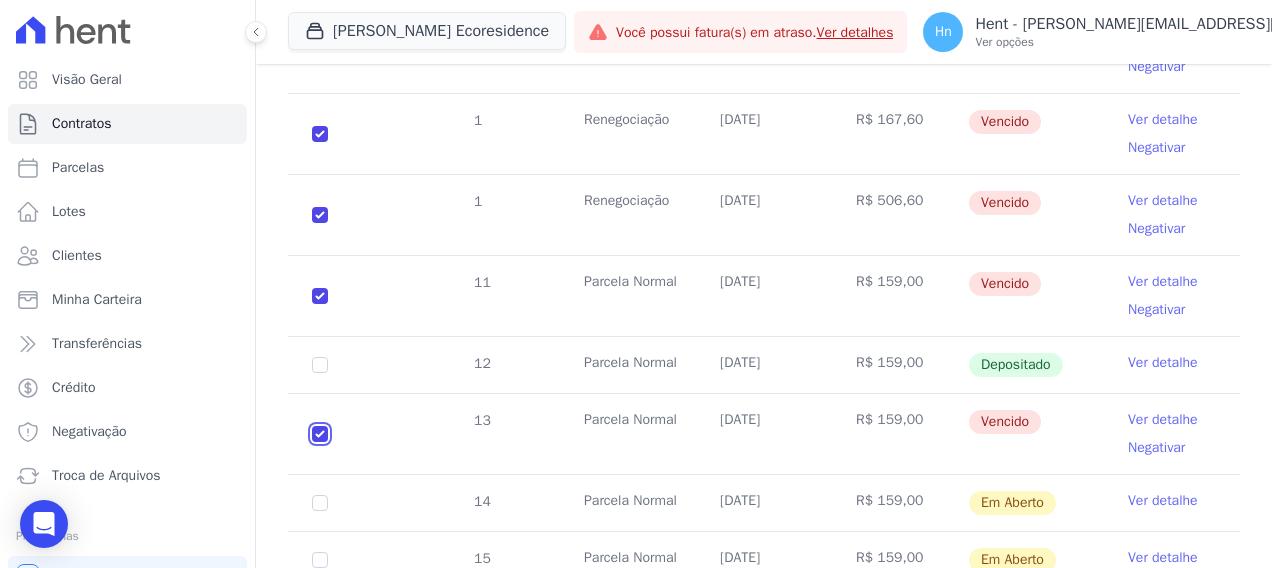 checkbox on "true" 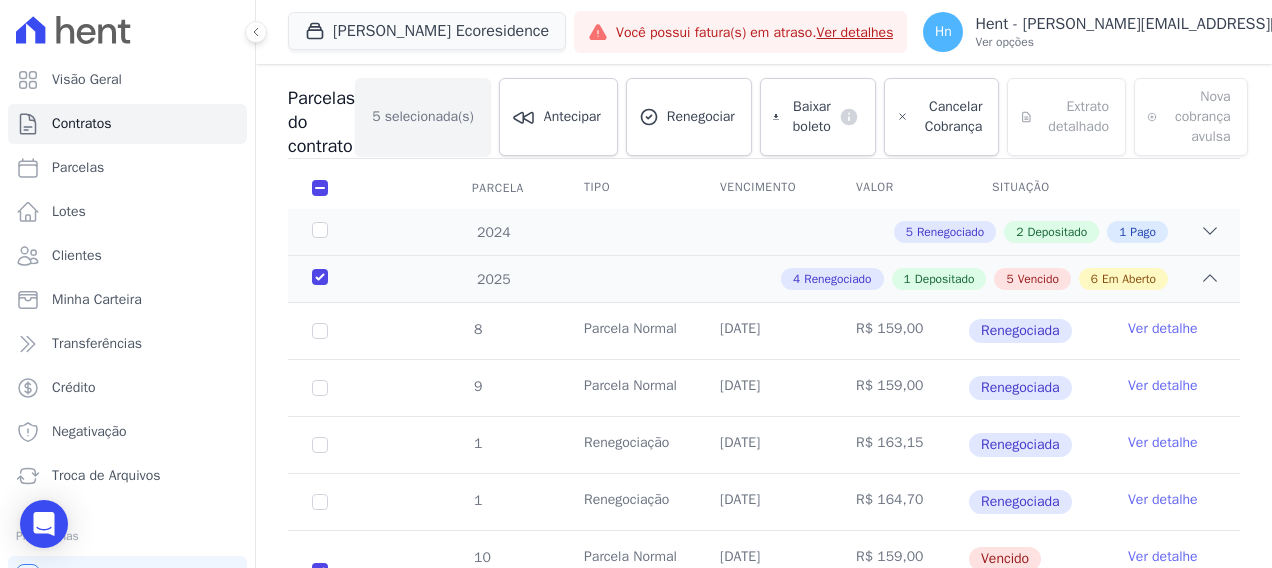 scroll, scrollTop: 0, scrollLeft: 0, axis: both 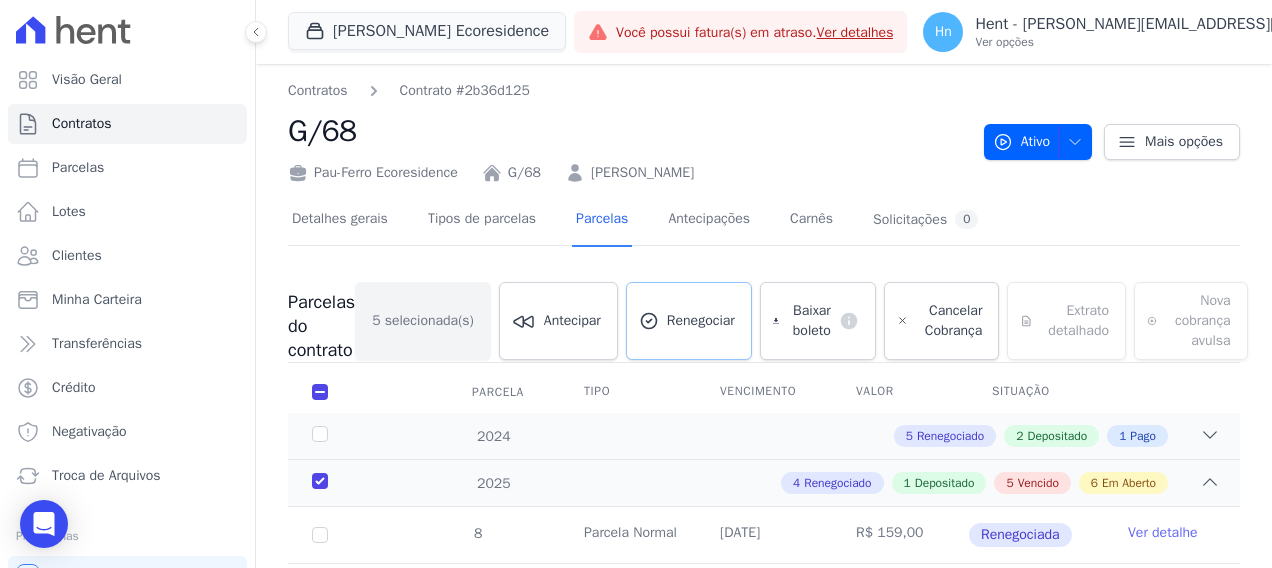 click on "Renegociar" at bounding box center (701, 321) 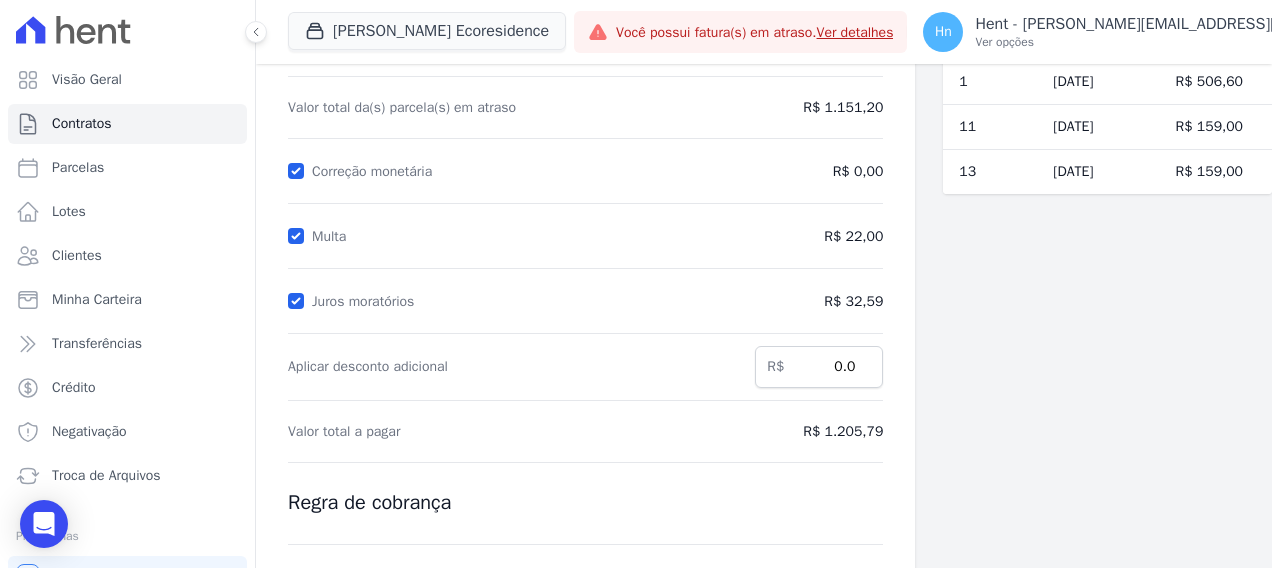 scroll, scrollTop: 300, scrollLeft: 0, axis: vertical 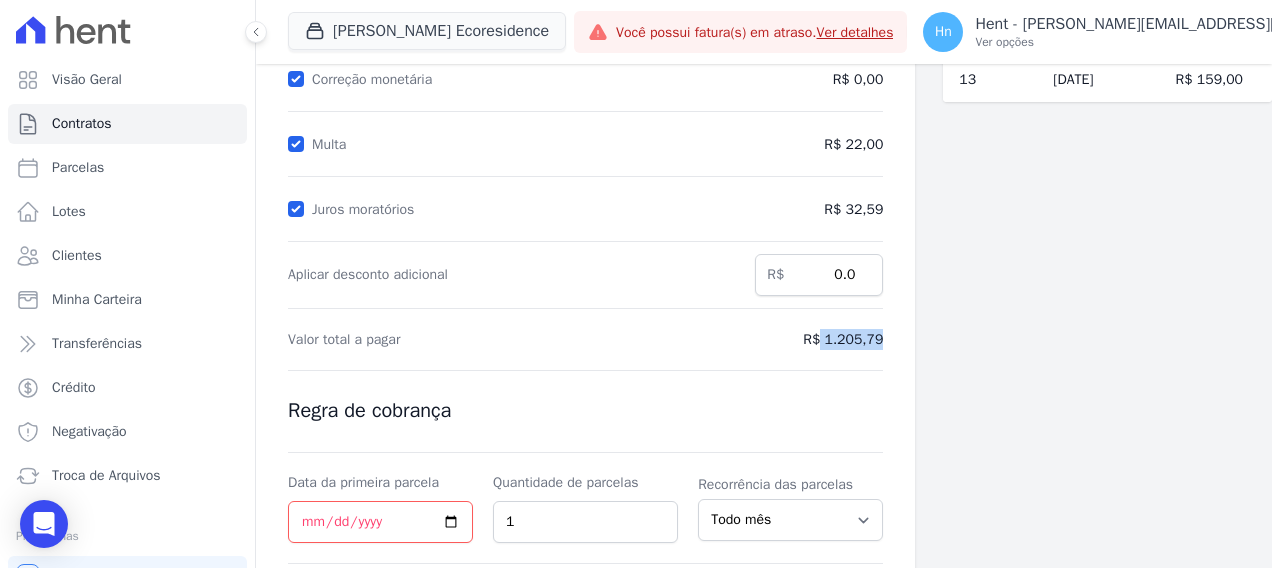 drag, startPoint x: 813, startPoint y: 341, endPoint x: 871, endPoint y: 344, distance: 58.077534 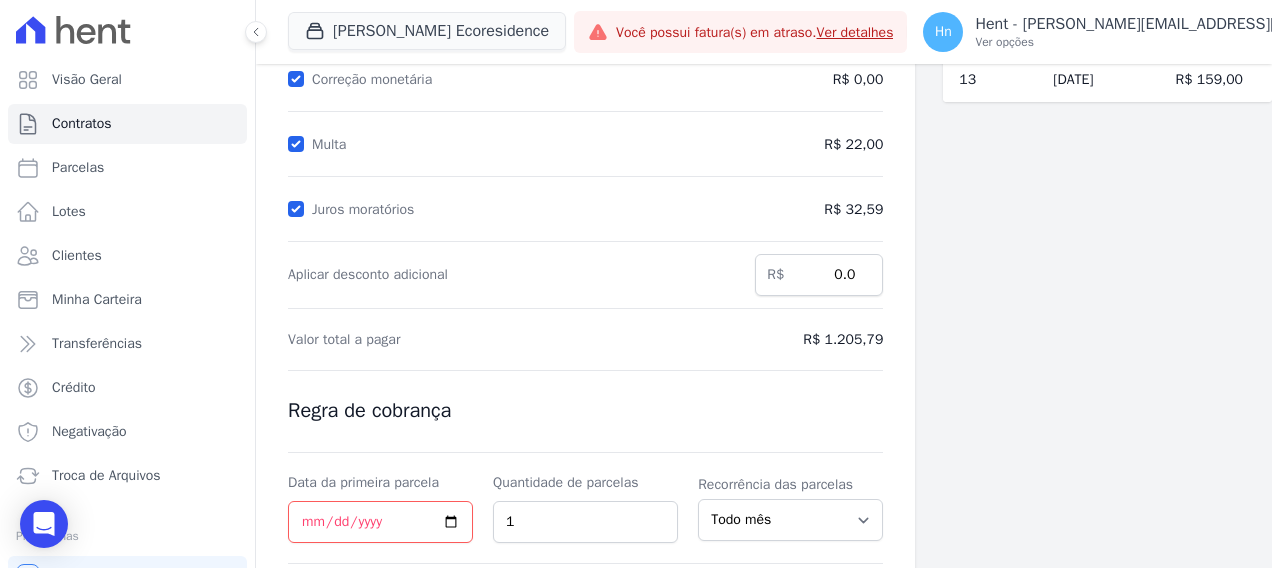 drag, startPoint x: 871, startPoint y: 344, endPoint x: 800, endPoint y: 334, distance: 71.70077 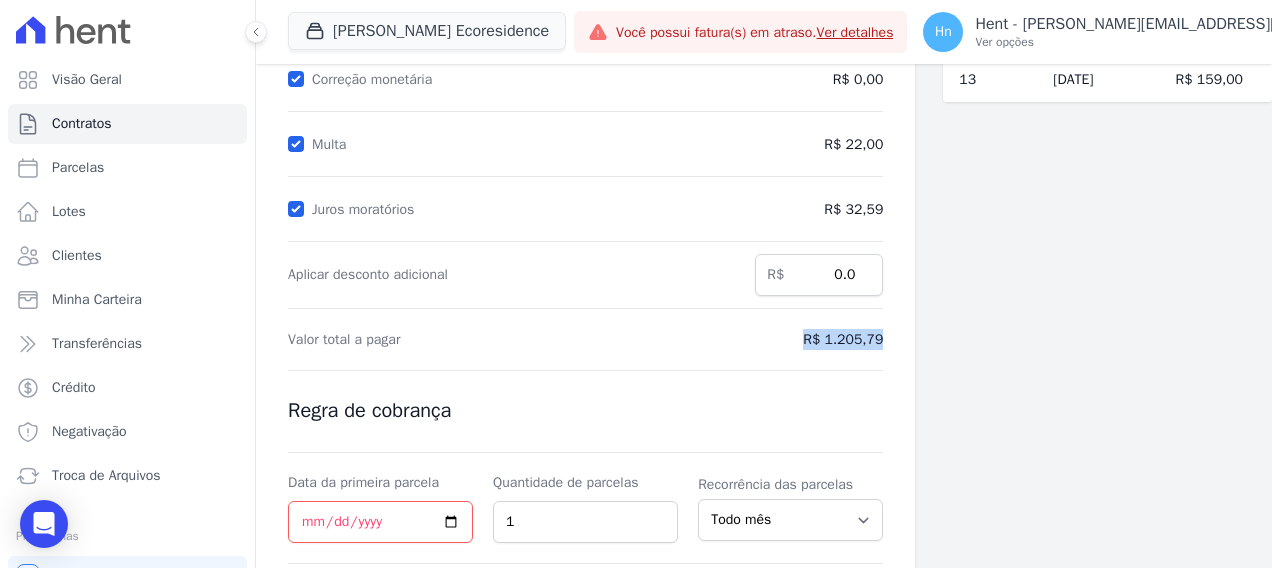 drag, startPoint x: 796, startPoint y: 336, endPoint x: 890, endPoint y: 348, distance: 94.76286 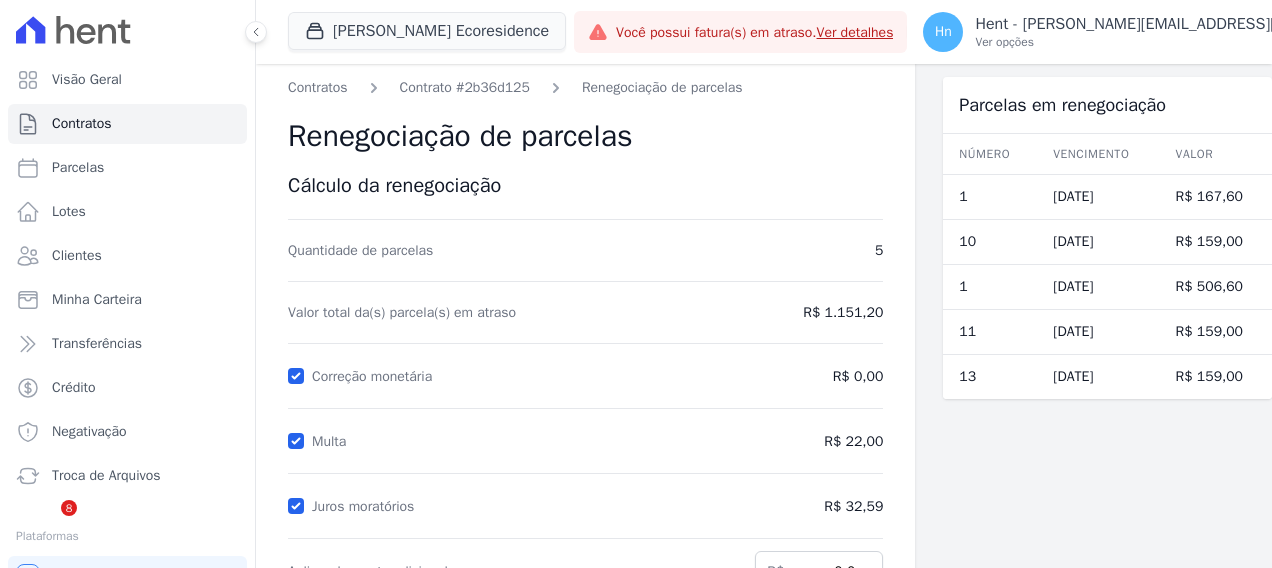 scroll, scrollTop: 0, scrollLeft: 0, axis: both 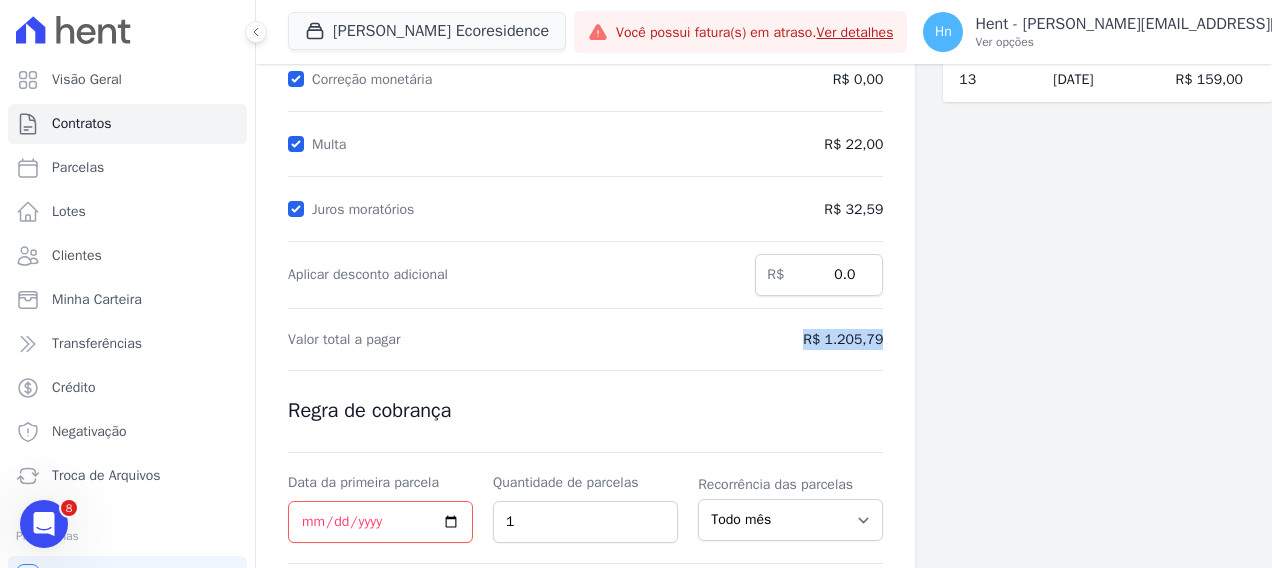 copy on "R$ 1.205,79" 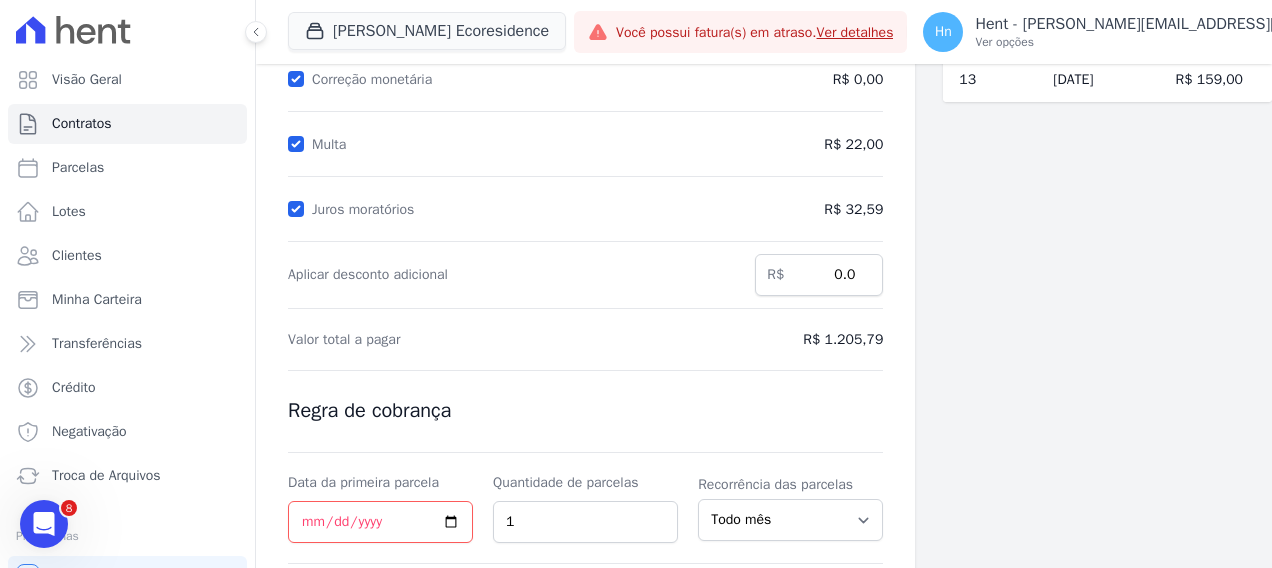 click on "Parcelas em renegociação
Número
Vencimento
[GEOGRAPHIC_DATA]
1
[DATE]
R$ 167,60
10
[DATE]
R$ 159,00
1" at bounding box center (1107, 232) 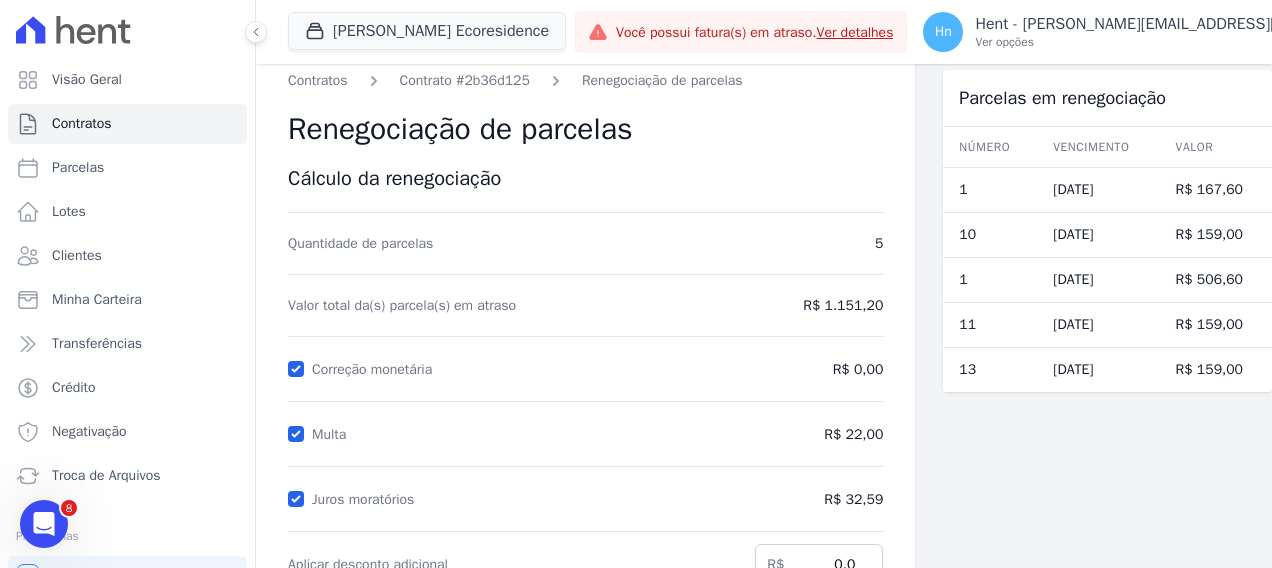 scroll, scrollTop: 0, scrollLeft: 0, axis: both 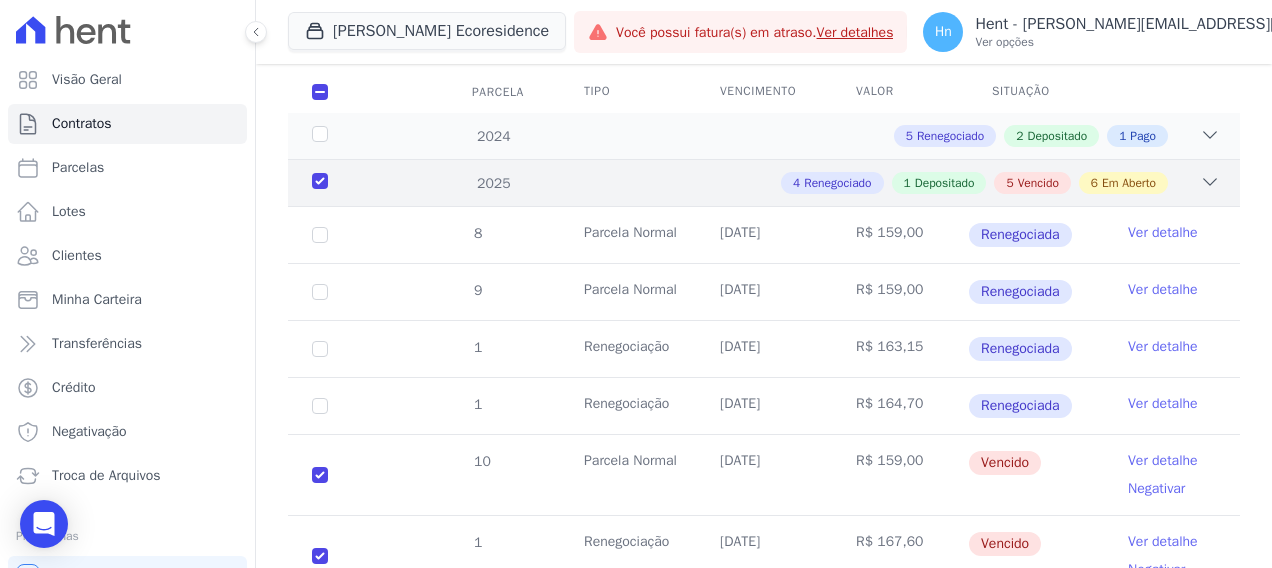 click on "2025" at bounding box center [348, 183] 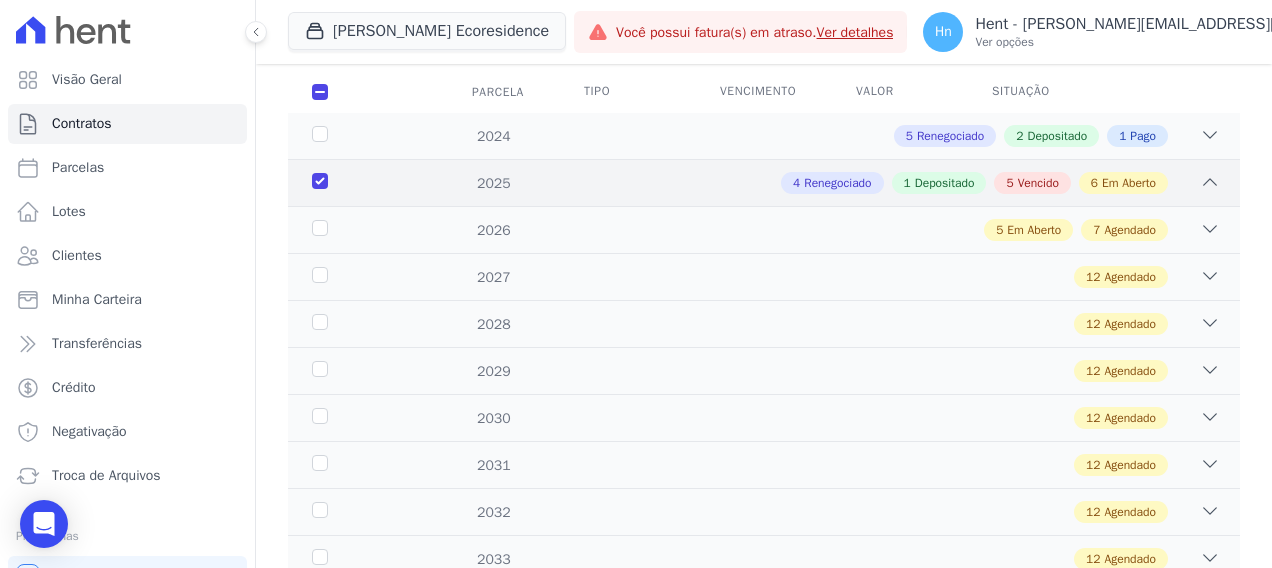 click on "2025" at bounding box center (348, 183) 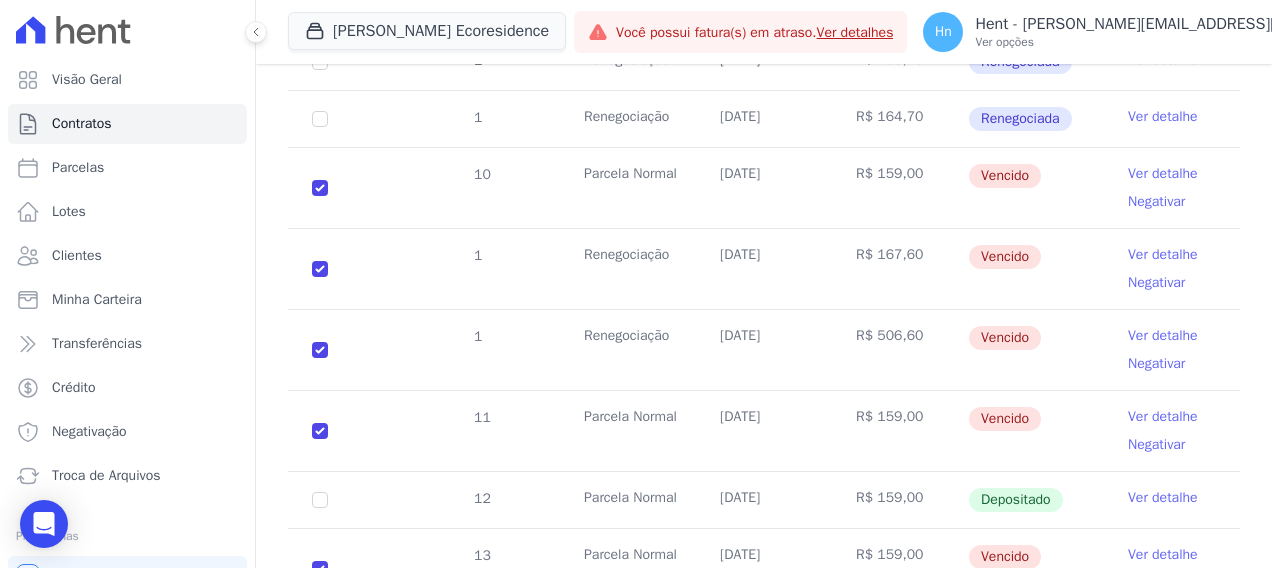 scroll, scrollTop: 600, scrollLeft: 0, axis: vertical 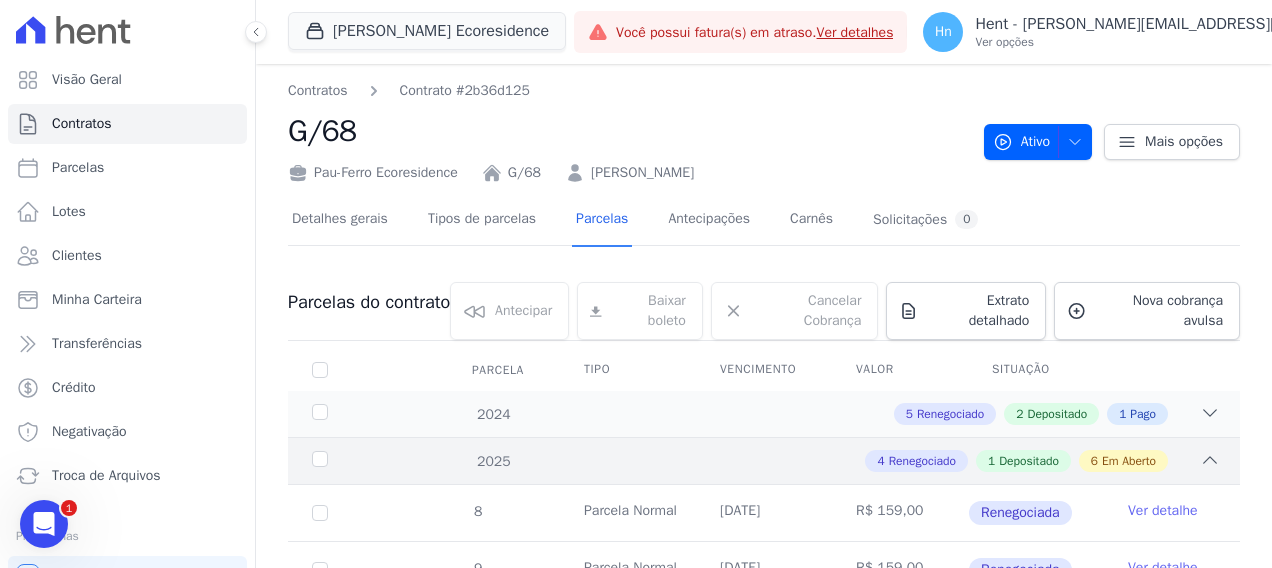 click on "4
Renegociado
1
Depositado
6
Em Aberto" at bounding box center (810, 461) 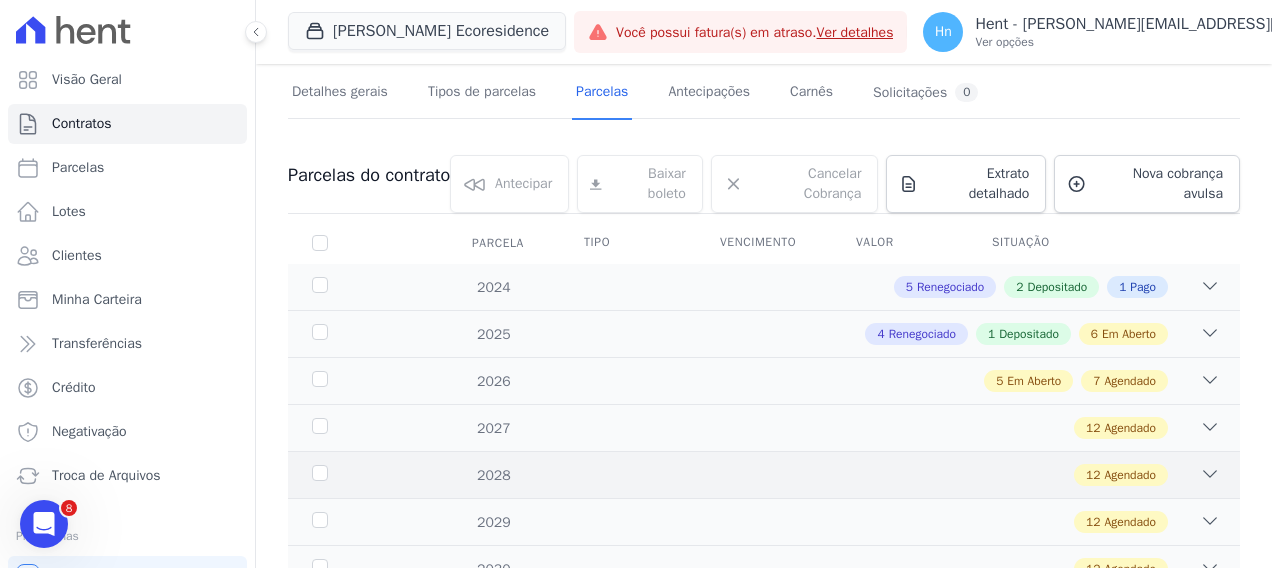 scroll, scrollTop: 100, scrollLeft: 0, axis: vertical 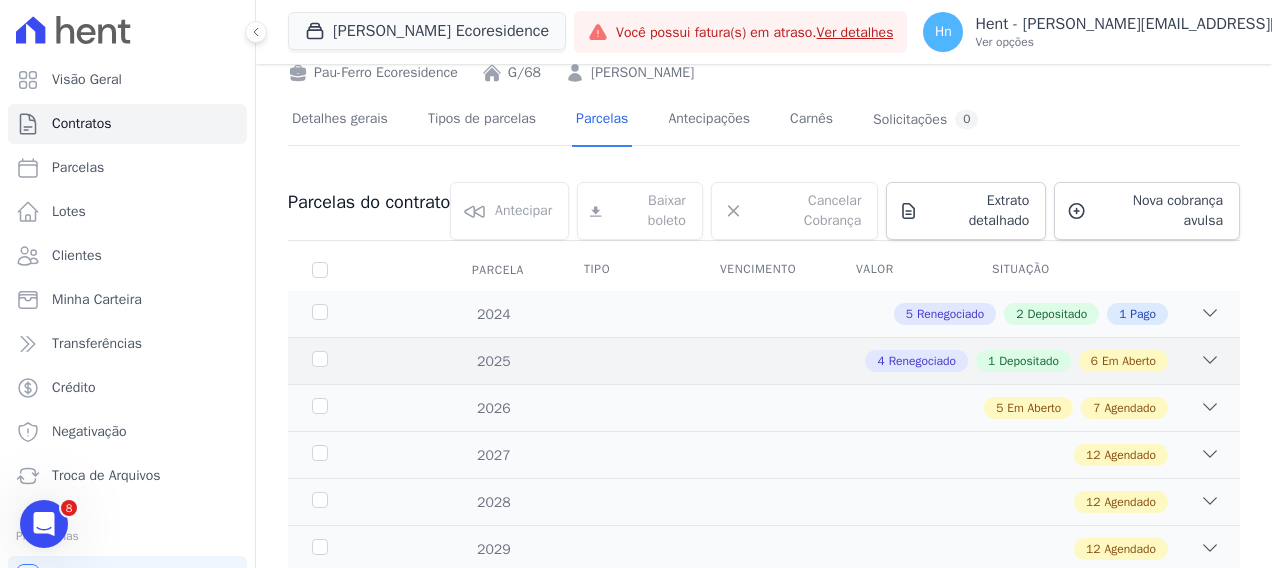click on "4
Renegociado
1
Depositado
6
Em Aberto" at bounding box center [810, 361] 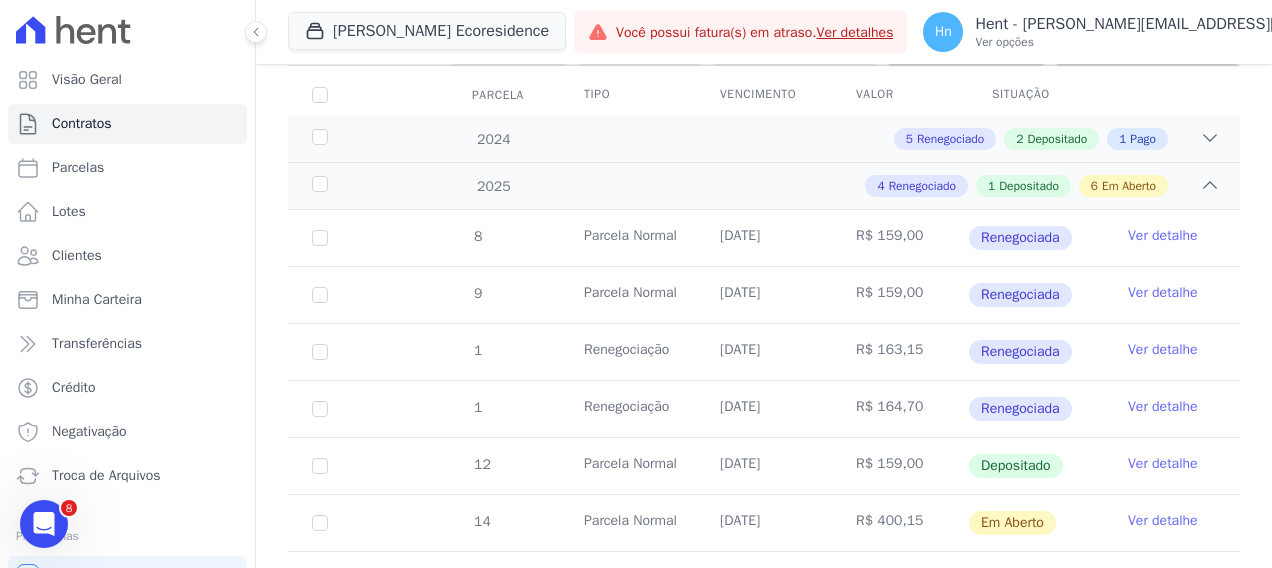 scroll, scrollTop: 300, scrollLeft: 0, axis: vertical 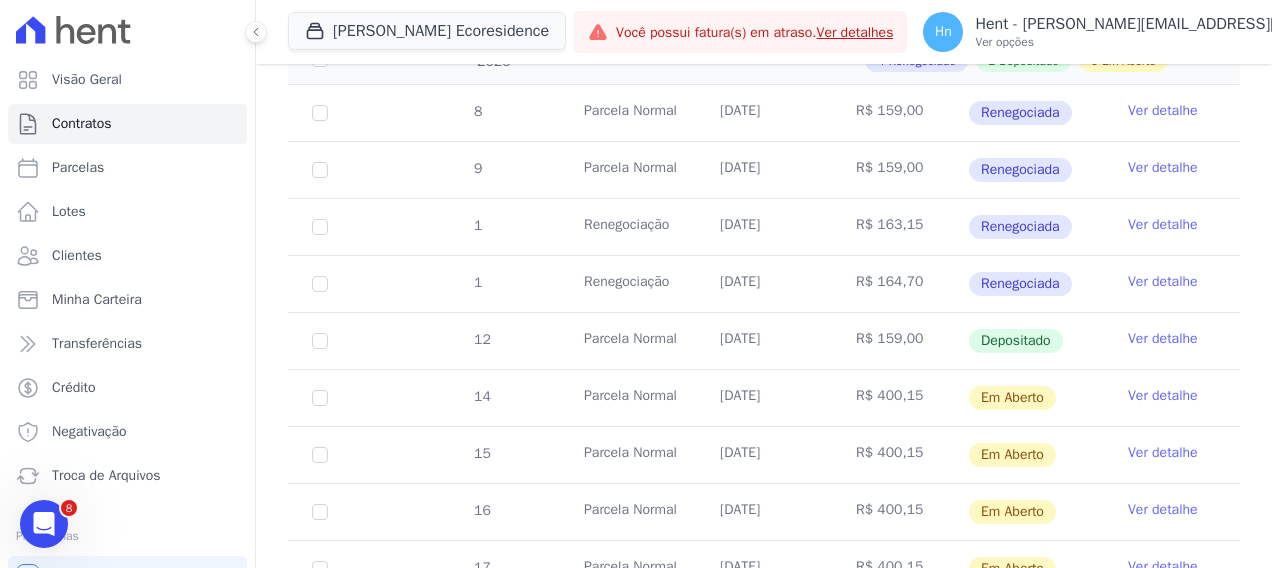 click on "Ver detalhe" at bounding box center (1163, 396) 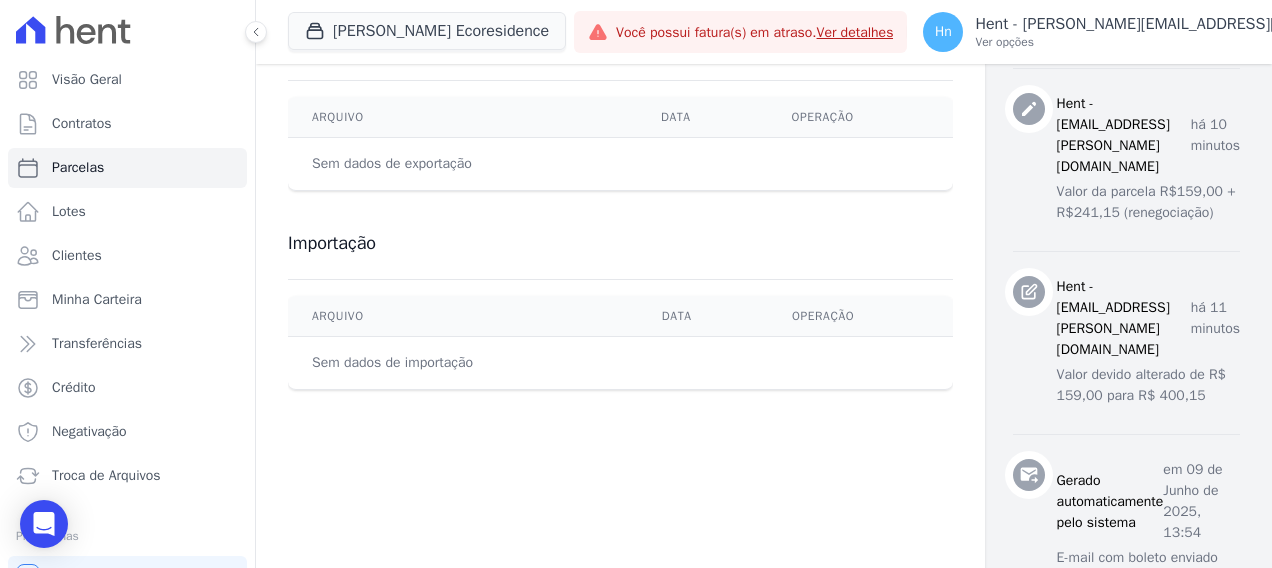 scroll, scrollTop: 694, scrollLeft: 0, axis: vertical 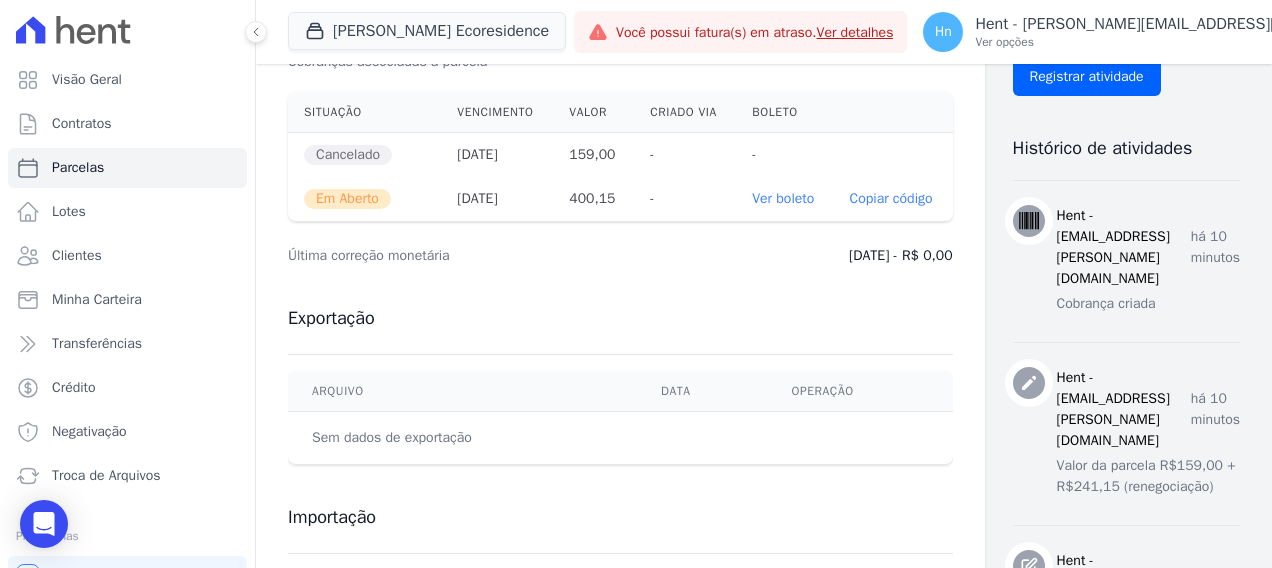 click on "Ver boleto" at bounding box center [783, 198] 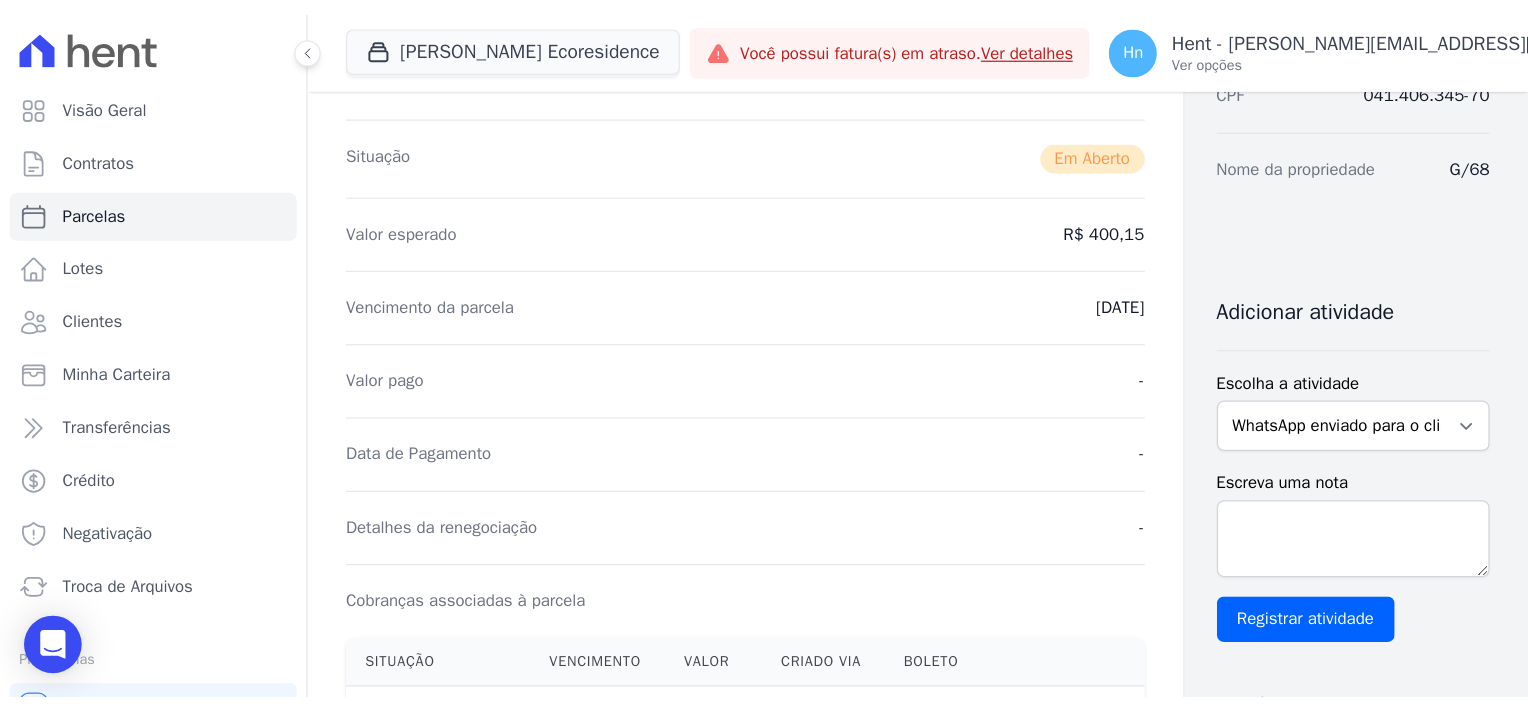 scroll, scrollTop: 0, scrollLeft: 0, axis: both 